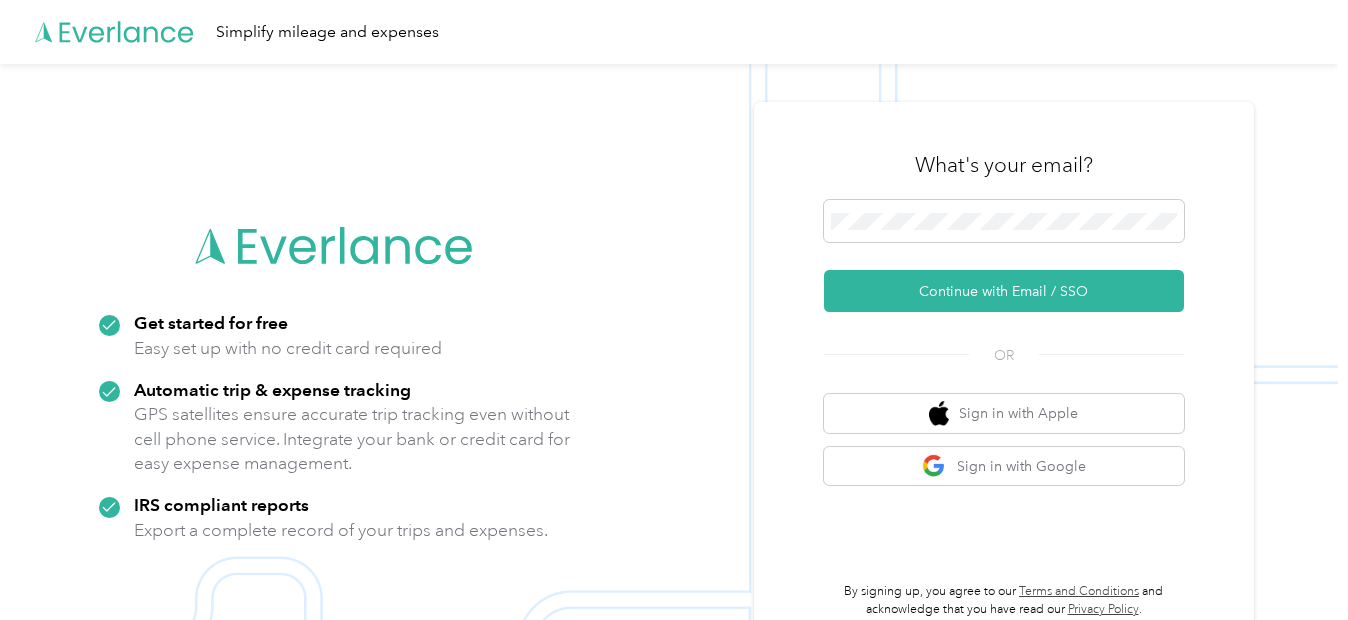 scroll, scrollTop: 0, scrollLeft: 0, axis: both 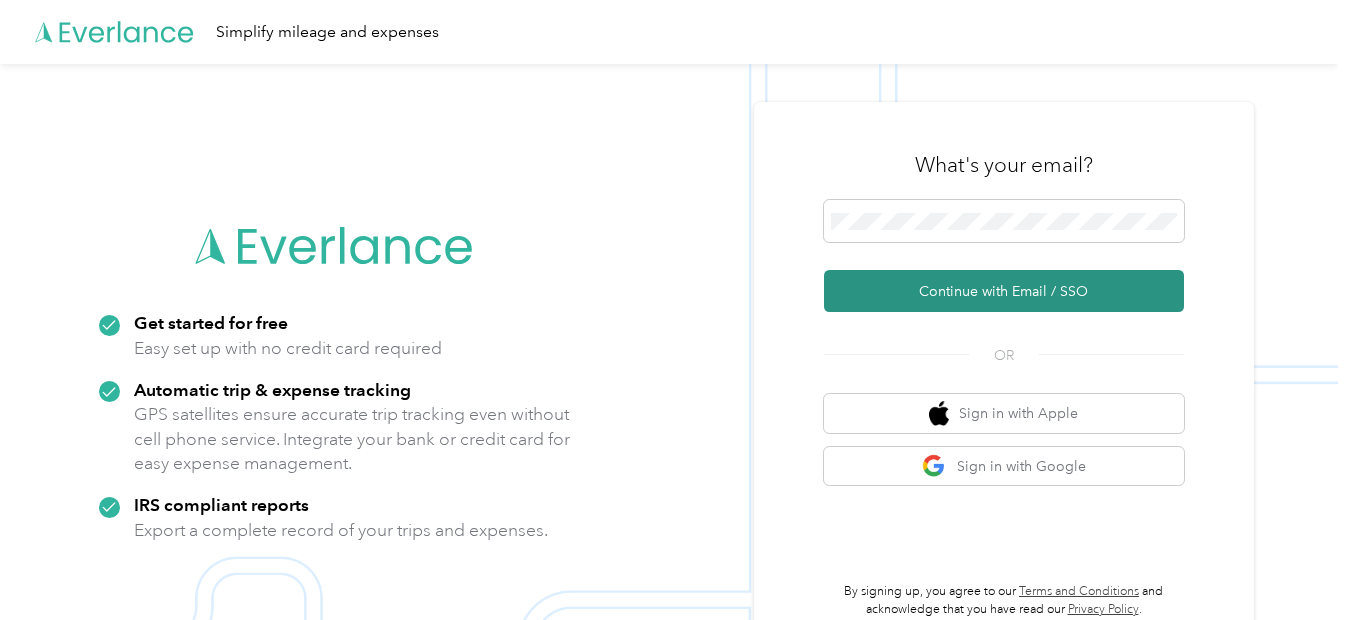 click on "Continue with Email / SSO" at bounding box center (1004, 291) 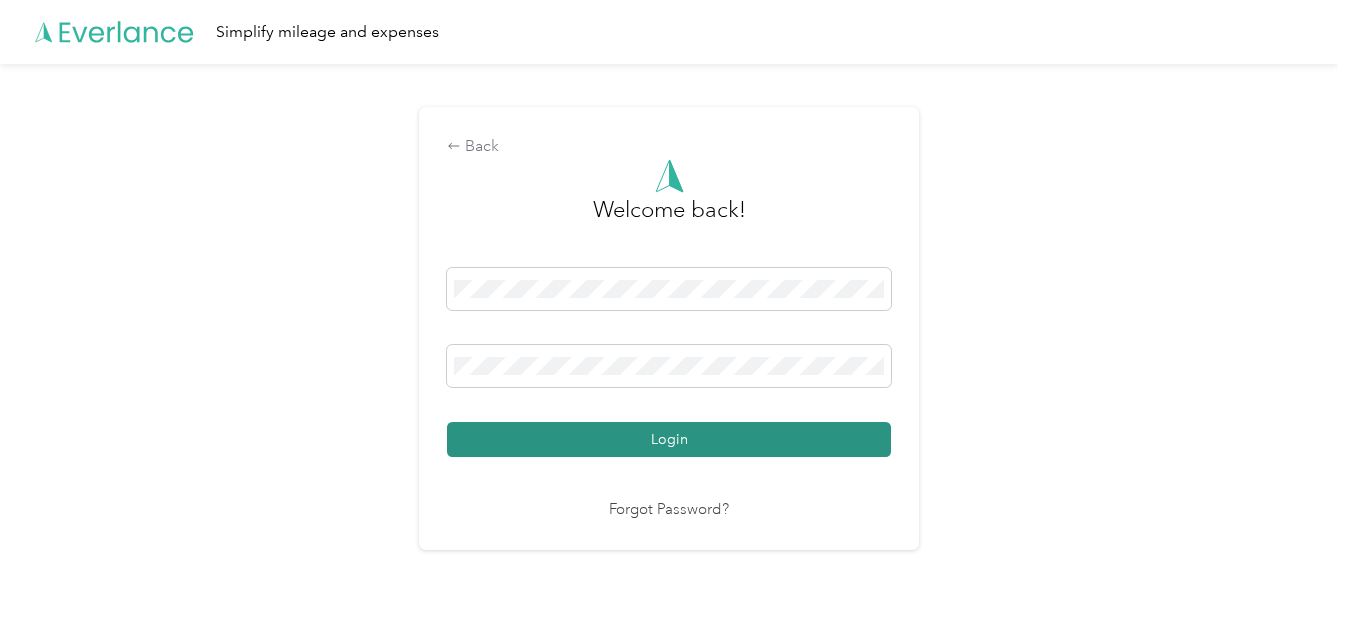 click on "Login" at bounding box center (669, 439) 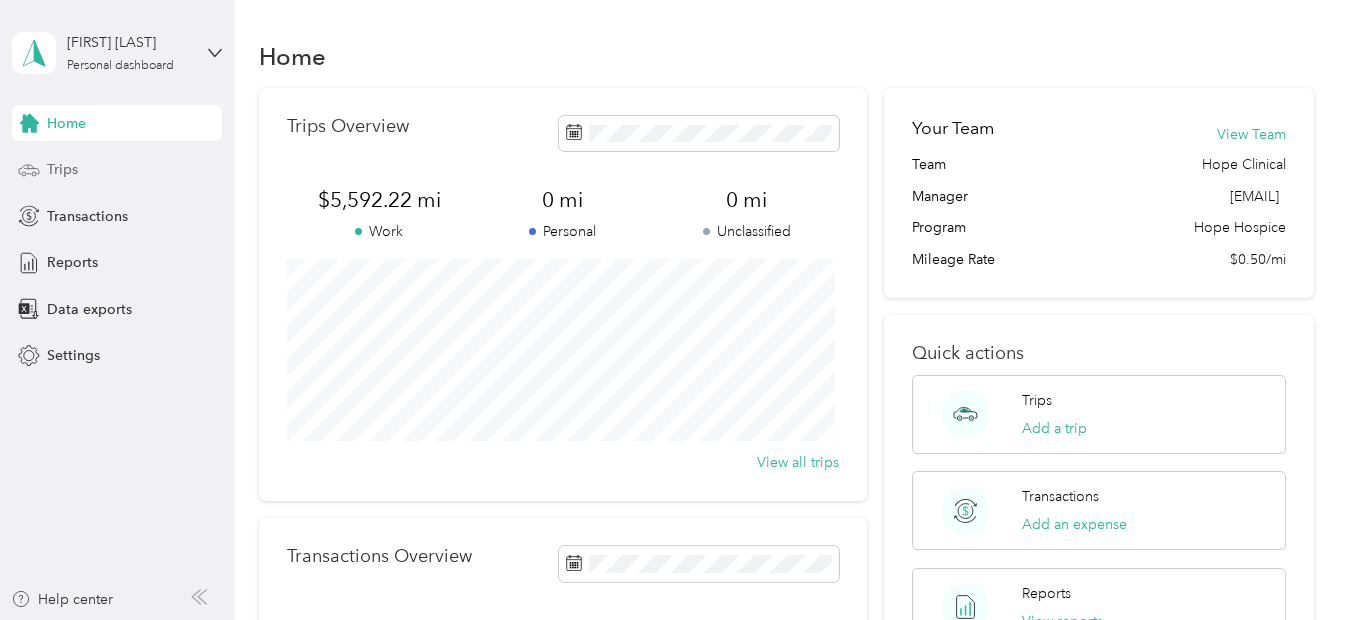 click on "Trips" at bounding box center [62, 169] 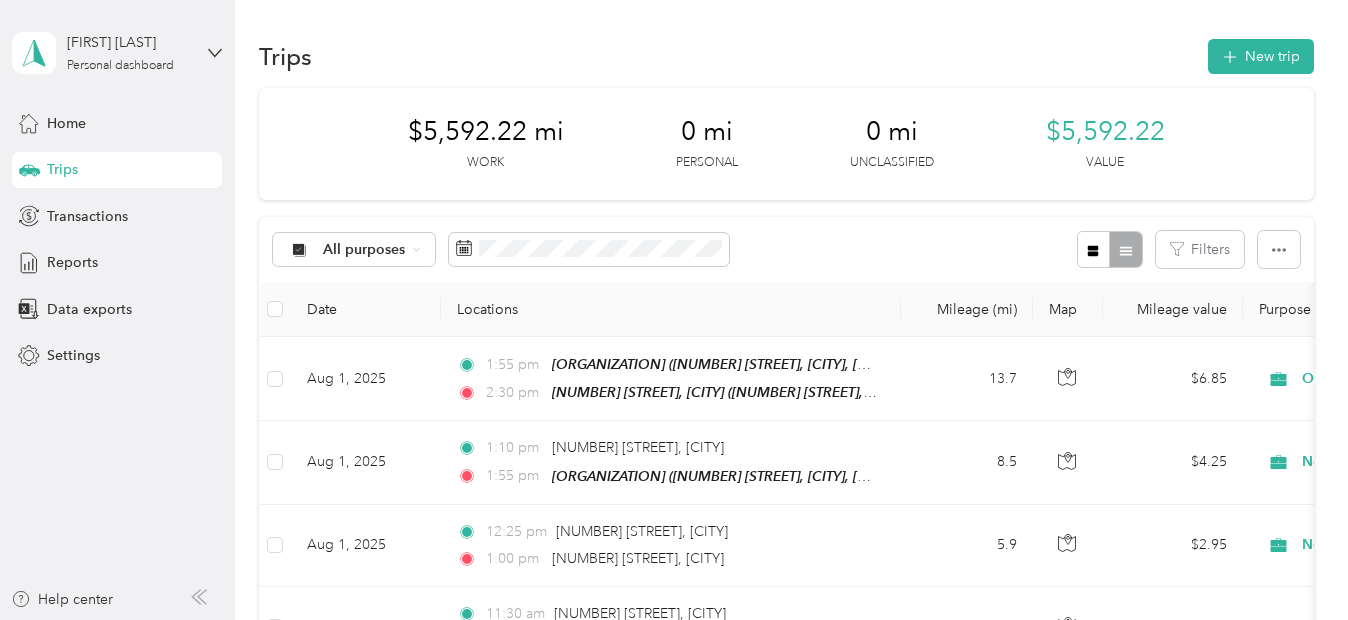 click on "All purposes Filters" at bounding box center [786, 249] 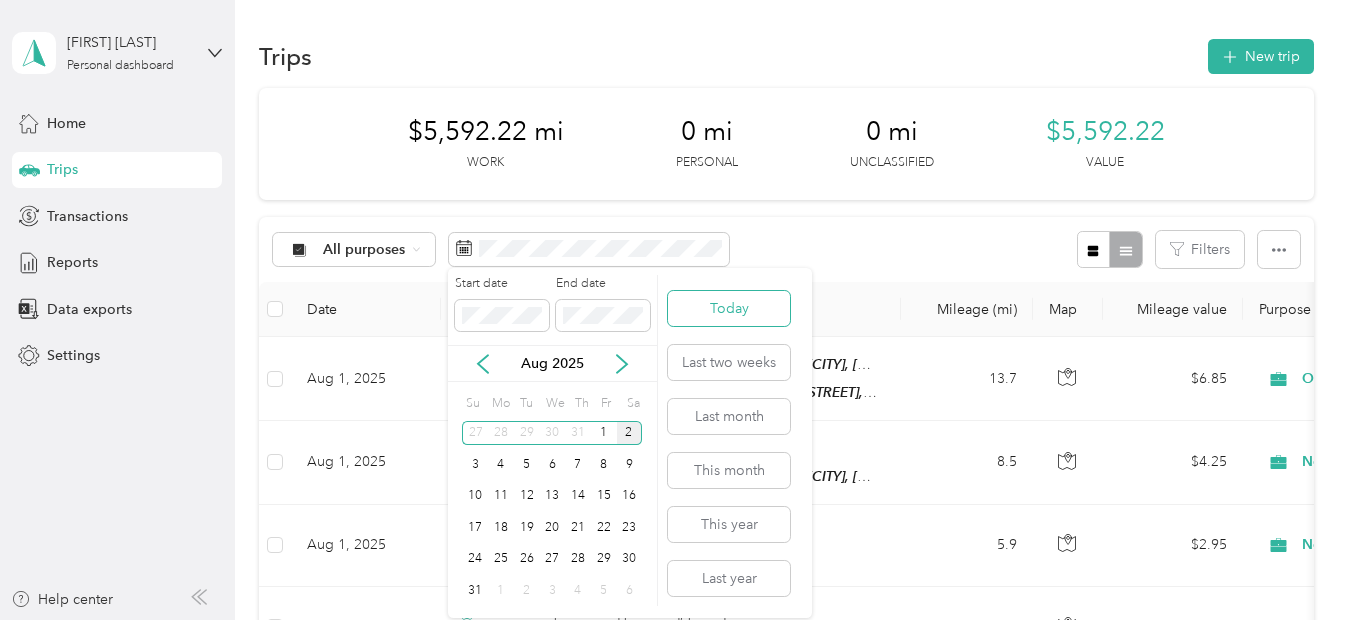 click on "Today" at bounding box center [729, 308] 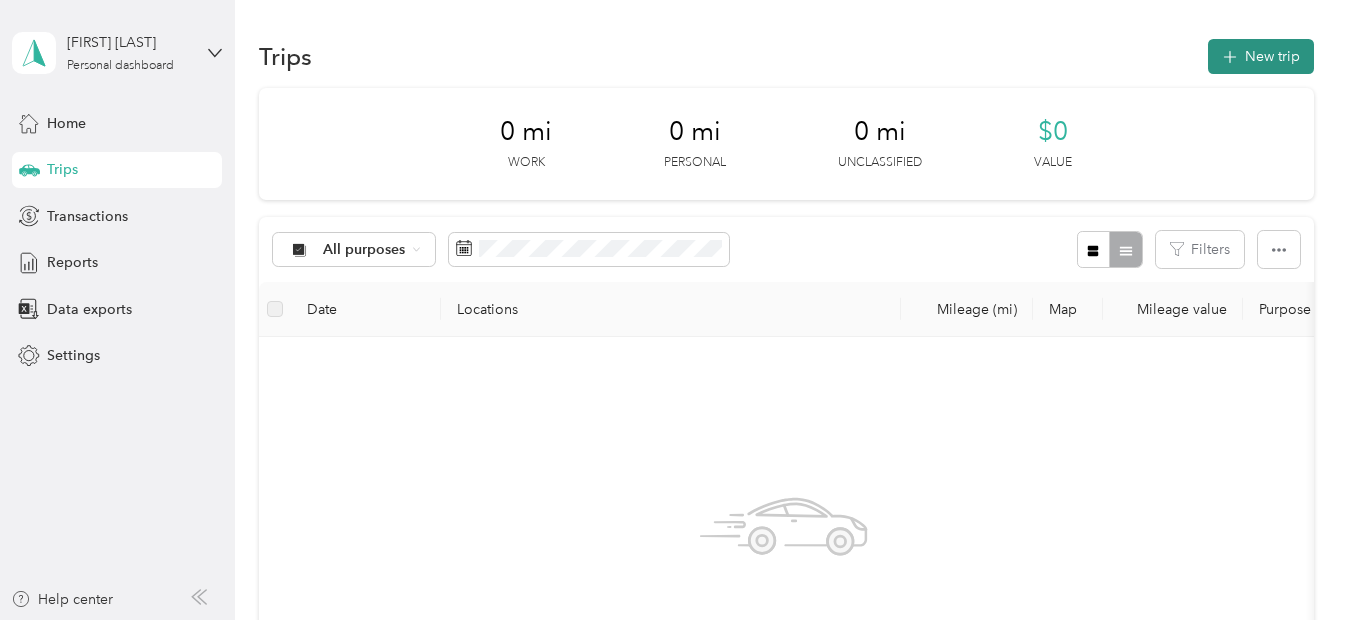 click on "New trip" at bounding box center (1261, 56) 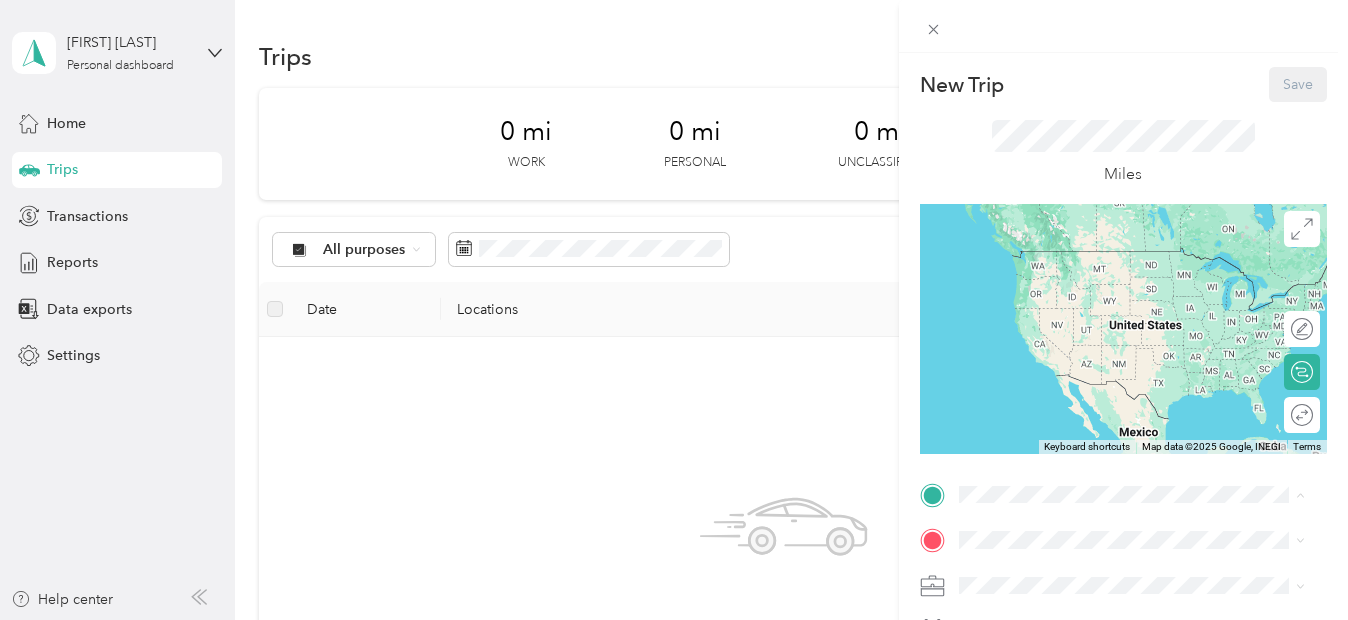 click on "[NUMBER] [STREET], [CITY]" at bounding box center (1088, 349) 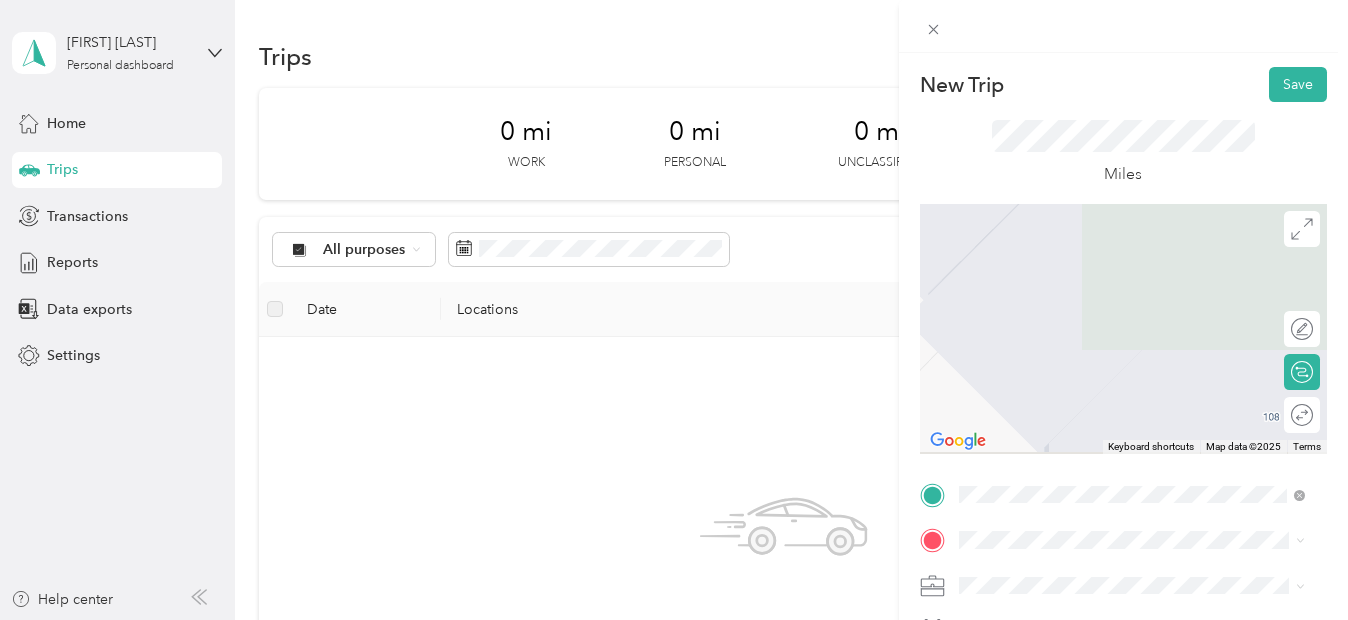 scroll, scrollTop: 430, scrollLeft: 0, axis: vertical 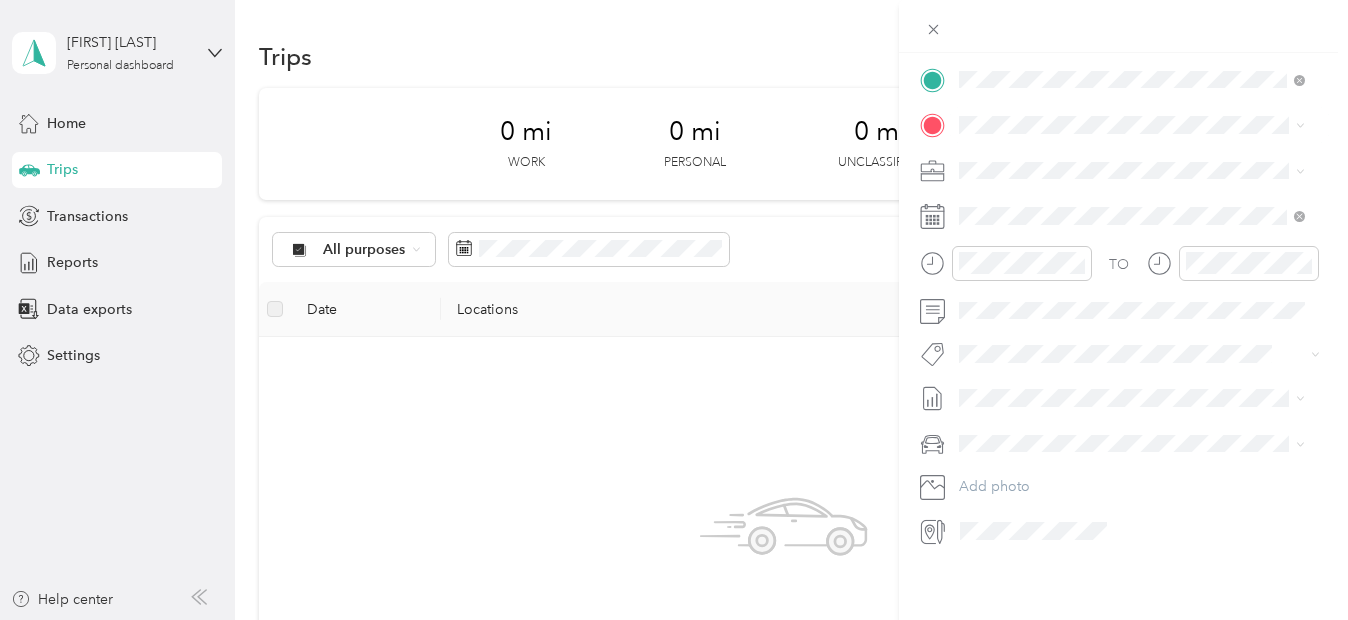 click on "TEAM The [ORGANIZATION] [NUMBER] [STREET], [POSTAL_CODE], [CITY], [STATE]" at bounding box center [1147, 204] 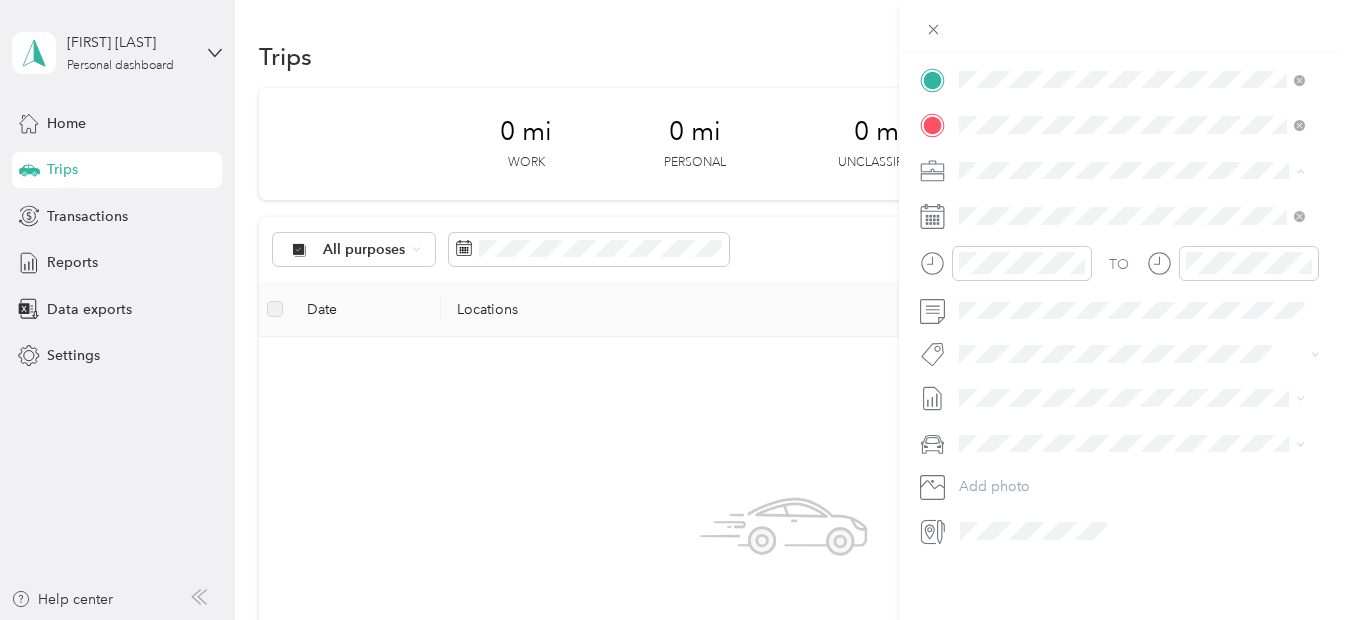 click on "Other - Leave Note Supply Drop On Call GIP On Call Respite On Call Normal Visit Volunteer Marketing Normal Visit Continuous Care GIP Respite Personal" at bounding box center (1132, 313) 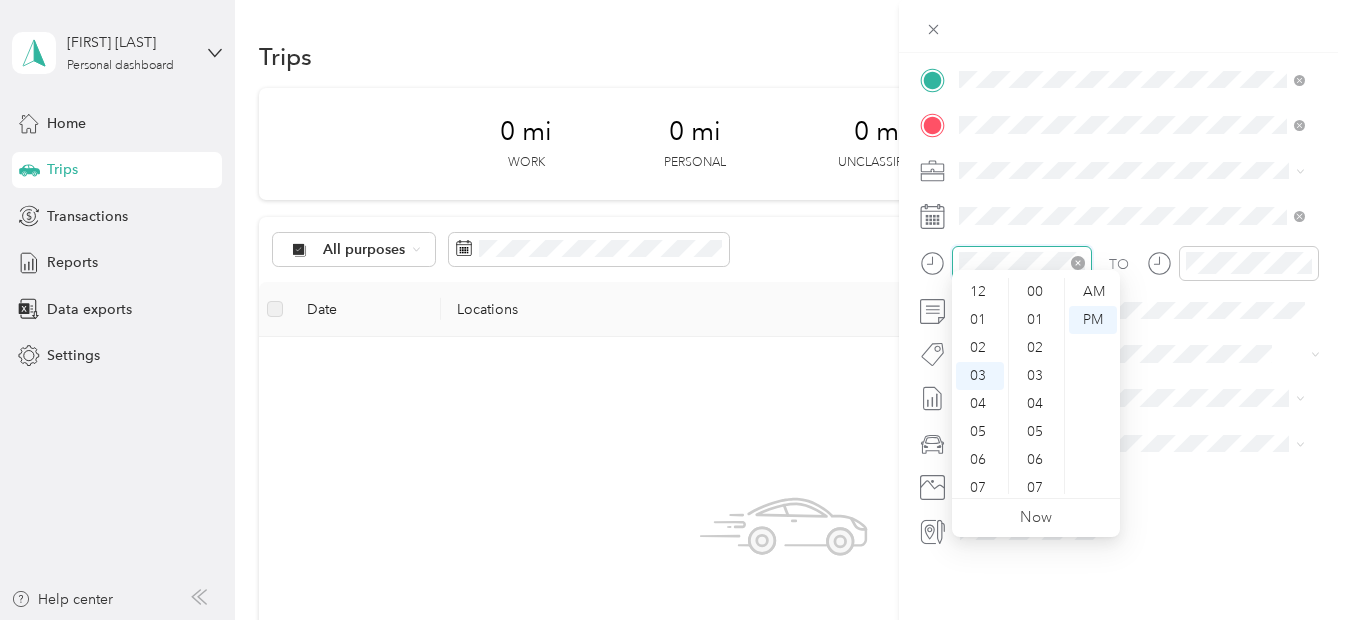 scroll, scrollTop: 84, scrollLeft: 0, axis: vertical 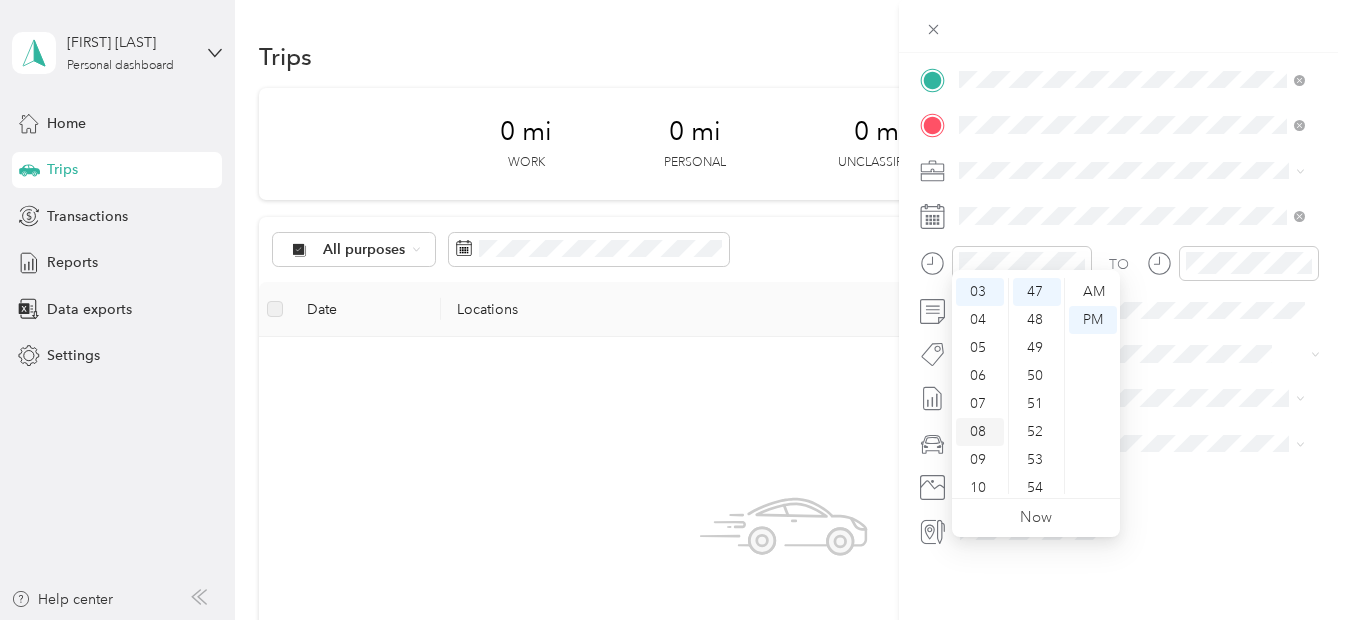 click on "08" at bounding box center (980, 432) 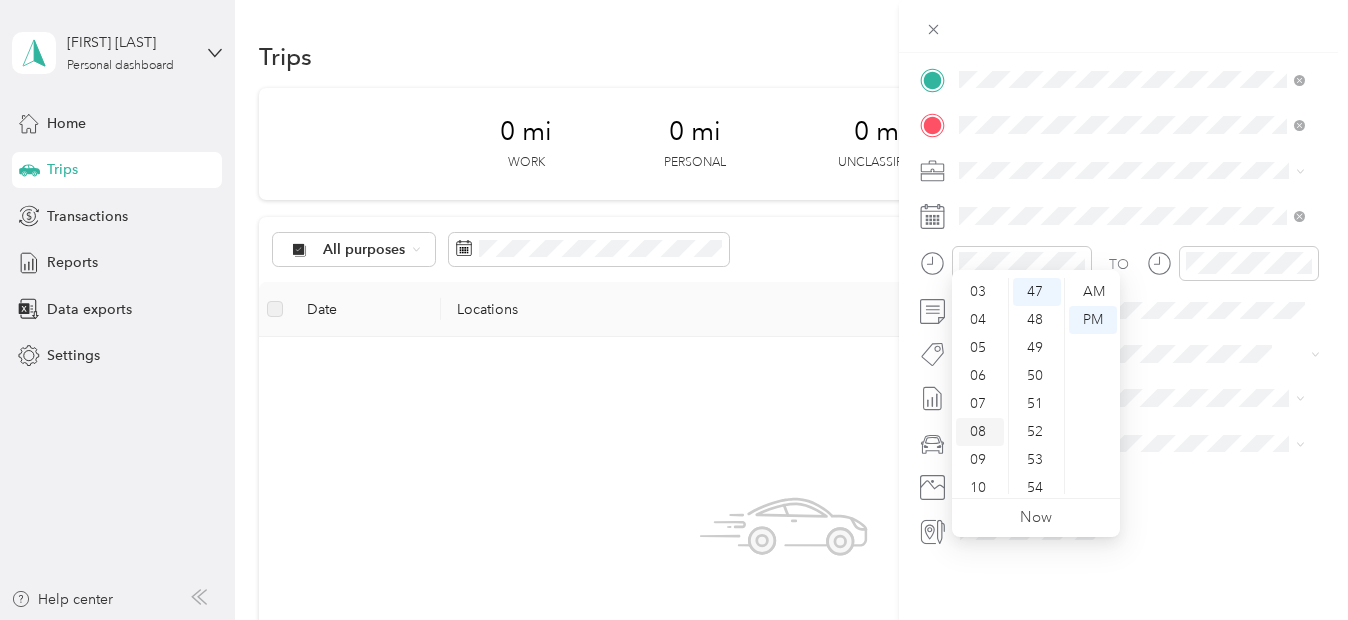 scroll, scrollTop: 120, scrollLeft: 0, axis: vertical 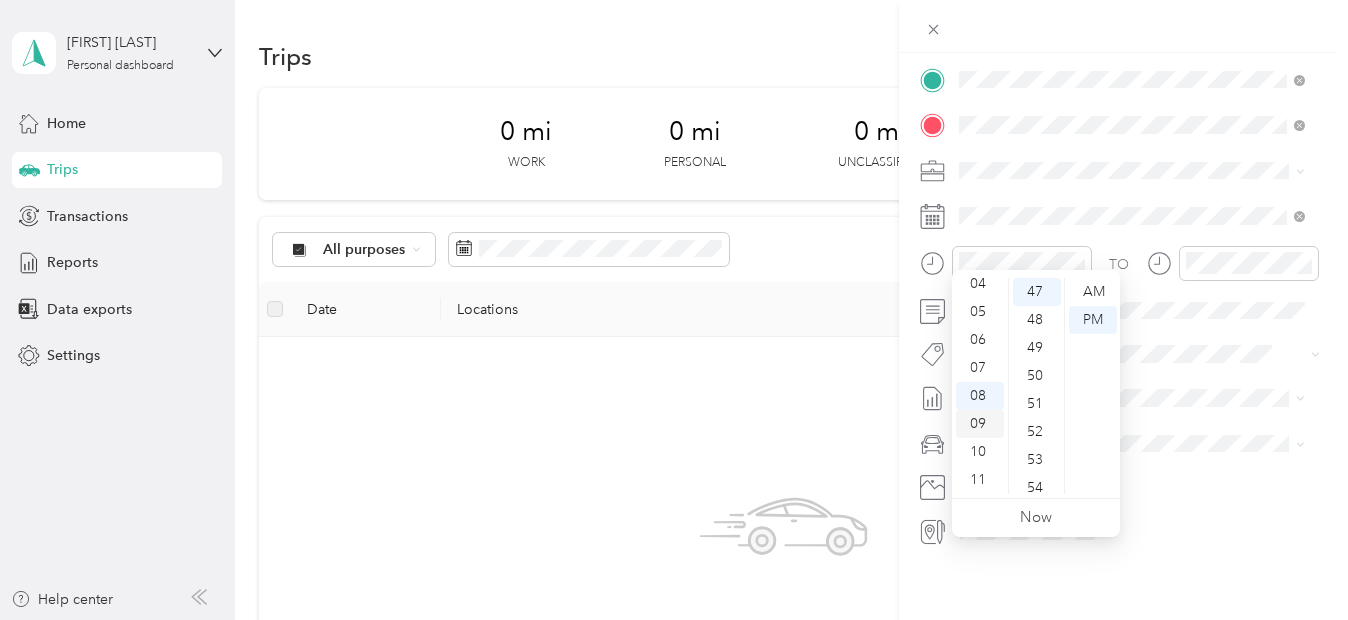 click on "09" at bounding box center (980, 424) 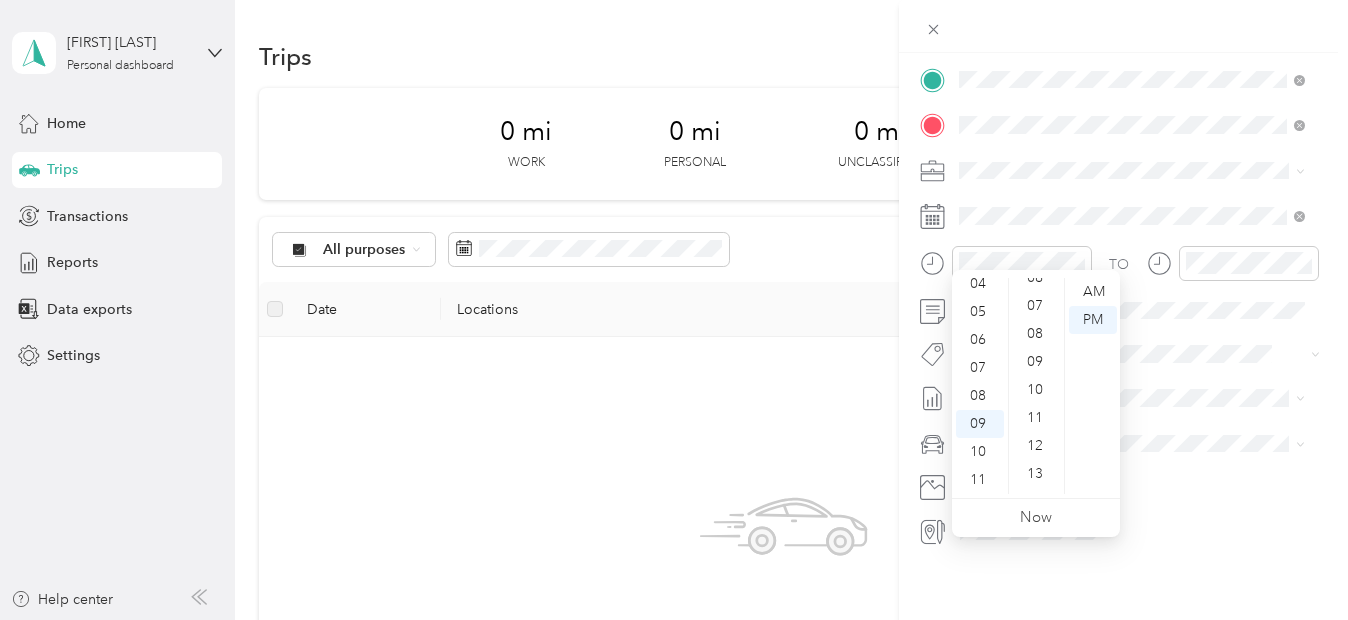 scroll, scrollTop: 0, scrollLeft: 0, axis: both 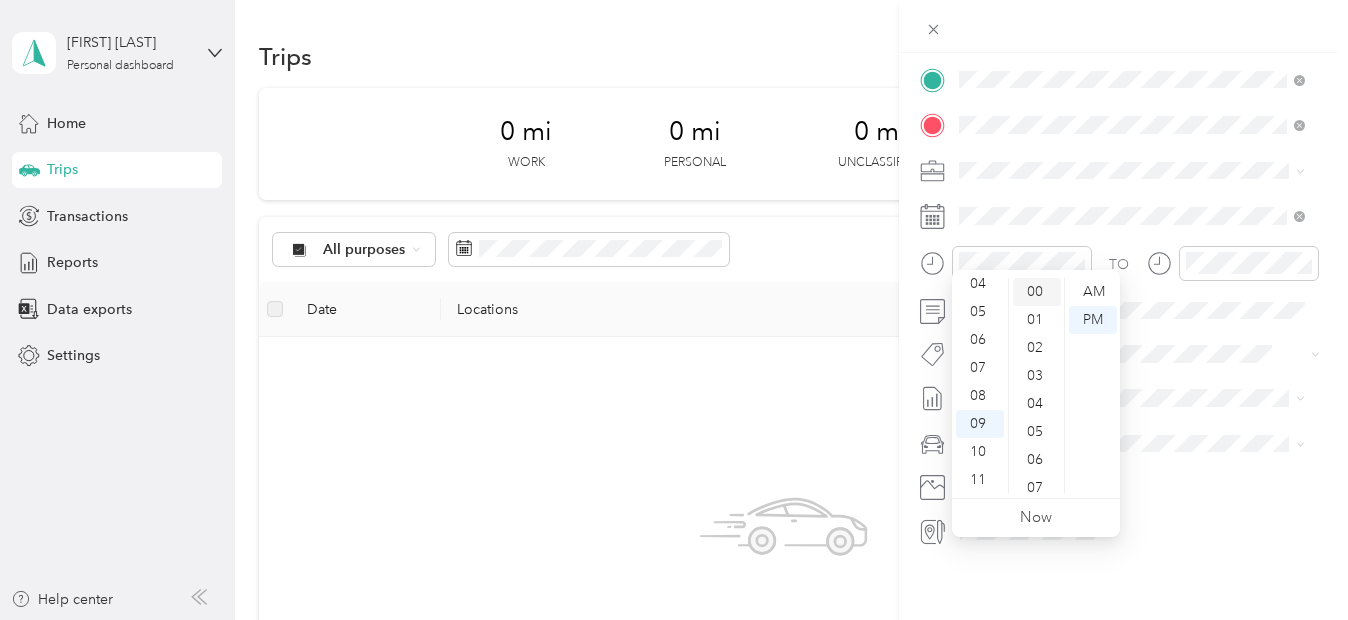 click on "00" at bounding box center (1037, 292) 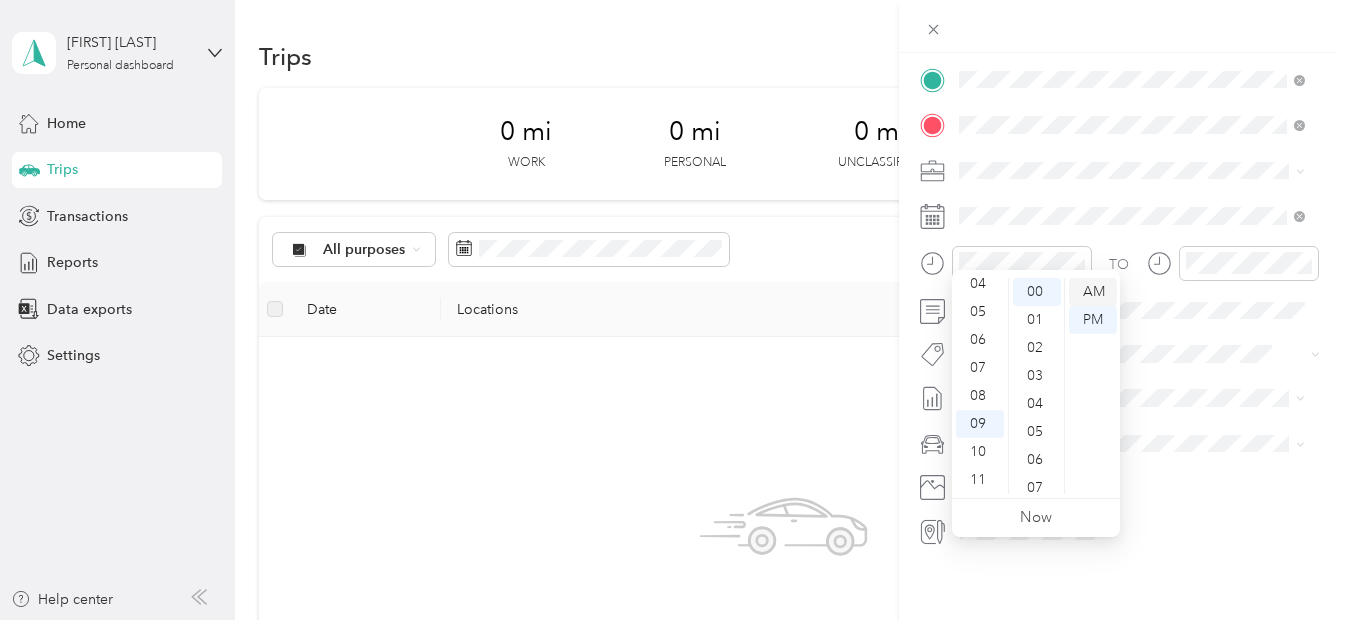 click on "AM" at bounding box center [1093, 292] 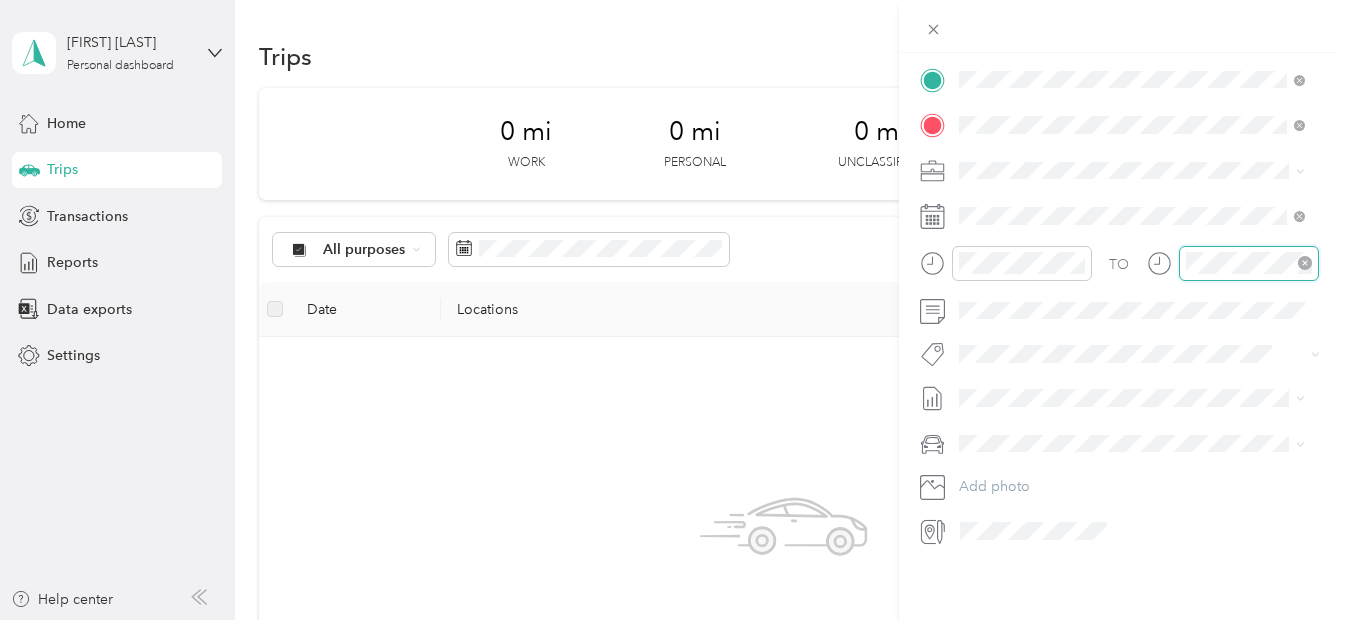 scroll, scrollTop: 83, scrollLeft: 0, axis: vertical 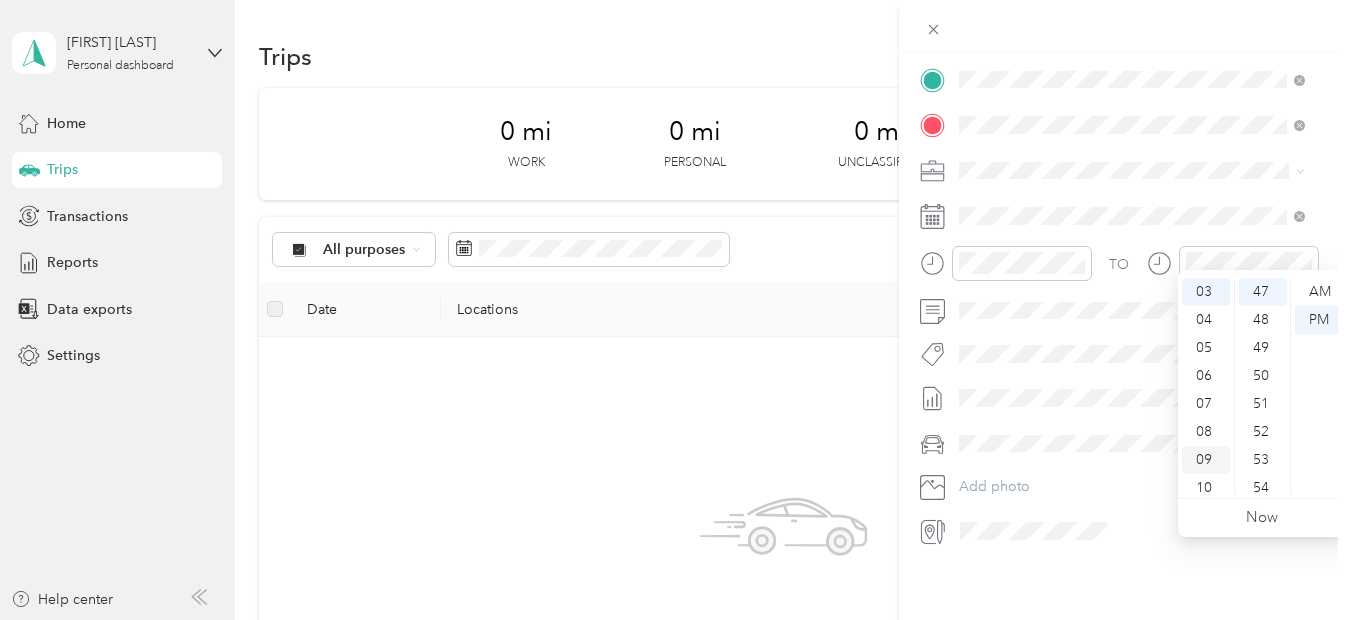 click on "09" at bounding box center (1206, 460) 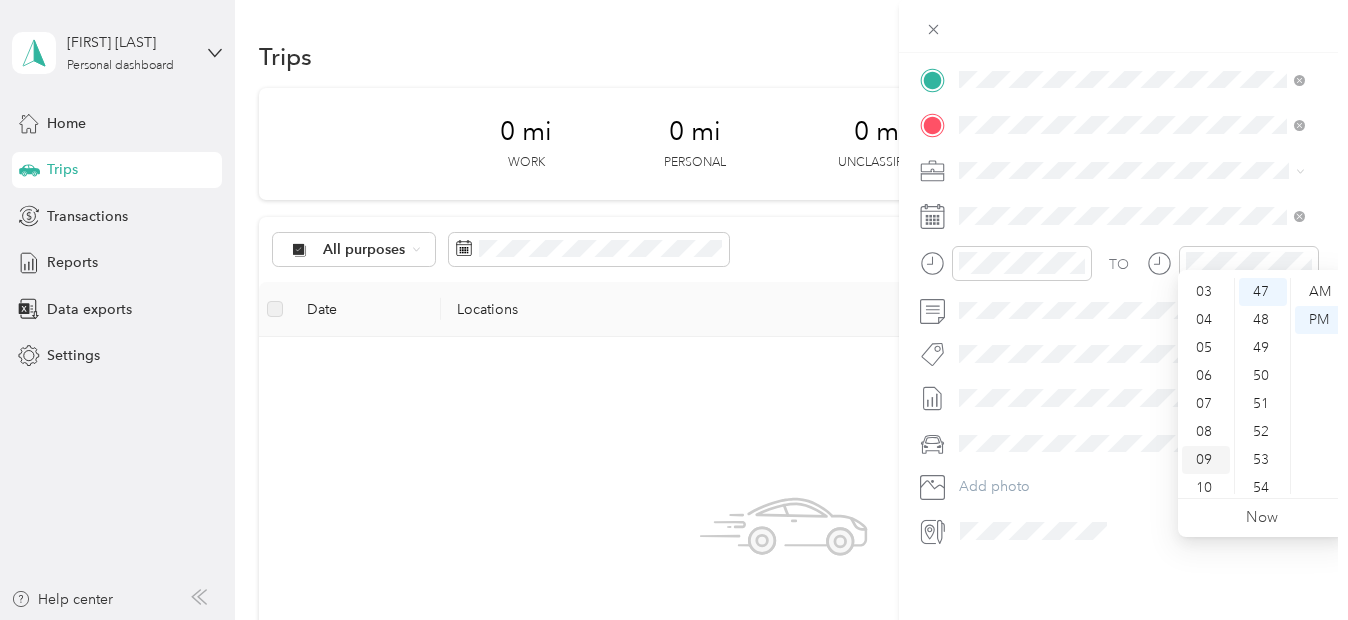 scroll, scrollTop: 120, scrollLeft: 0, axis: vertical 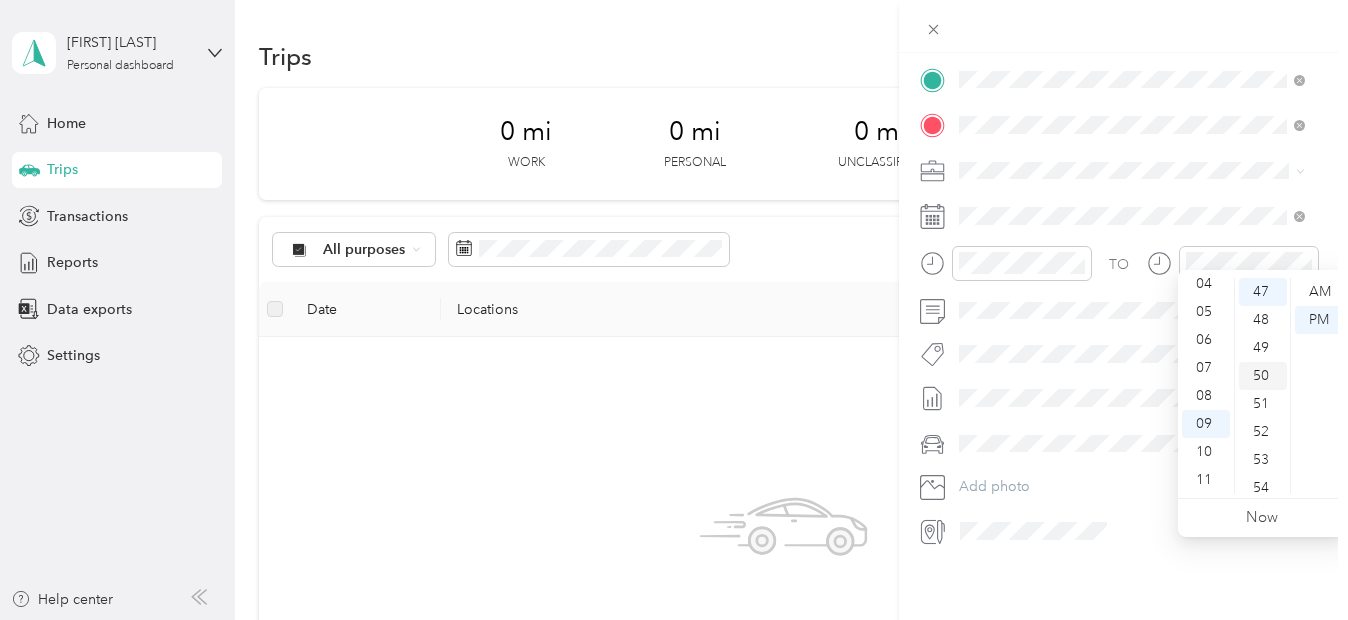 click on "50" at bounding box center (1263, 376) 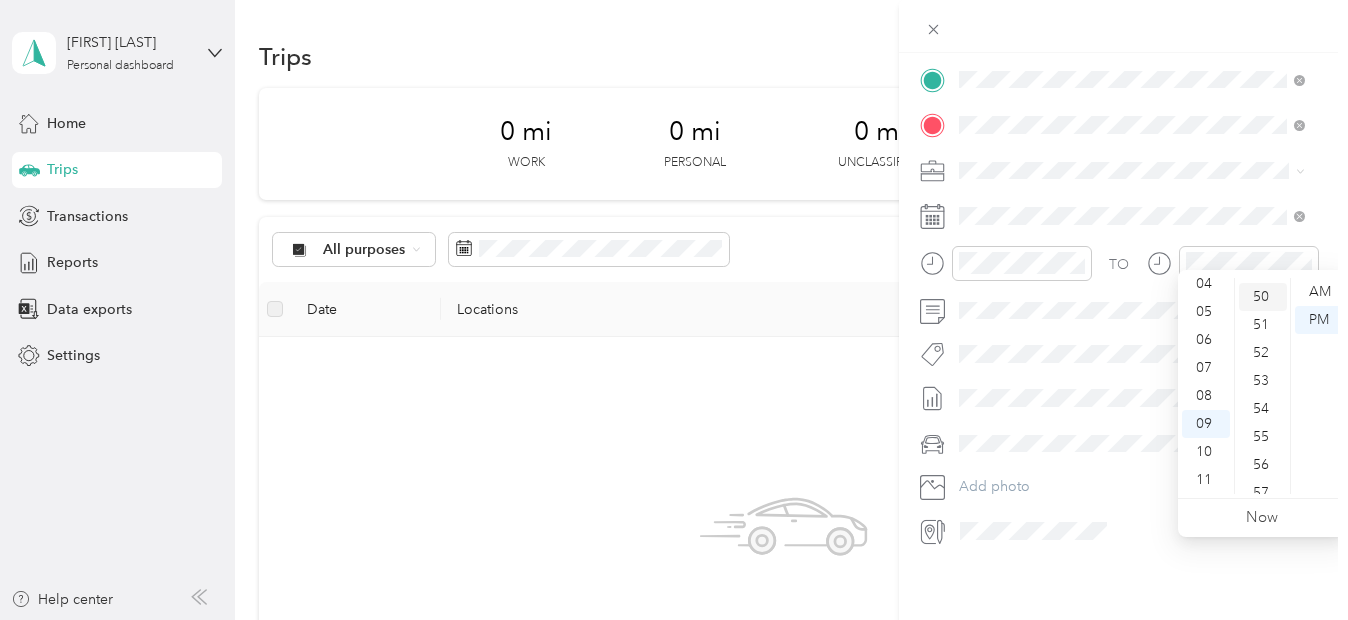scroll, scrollTop: 1400, scrollLeft: 0, axis: vertical 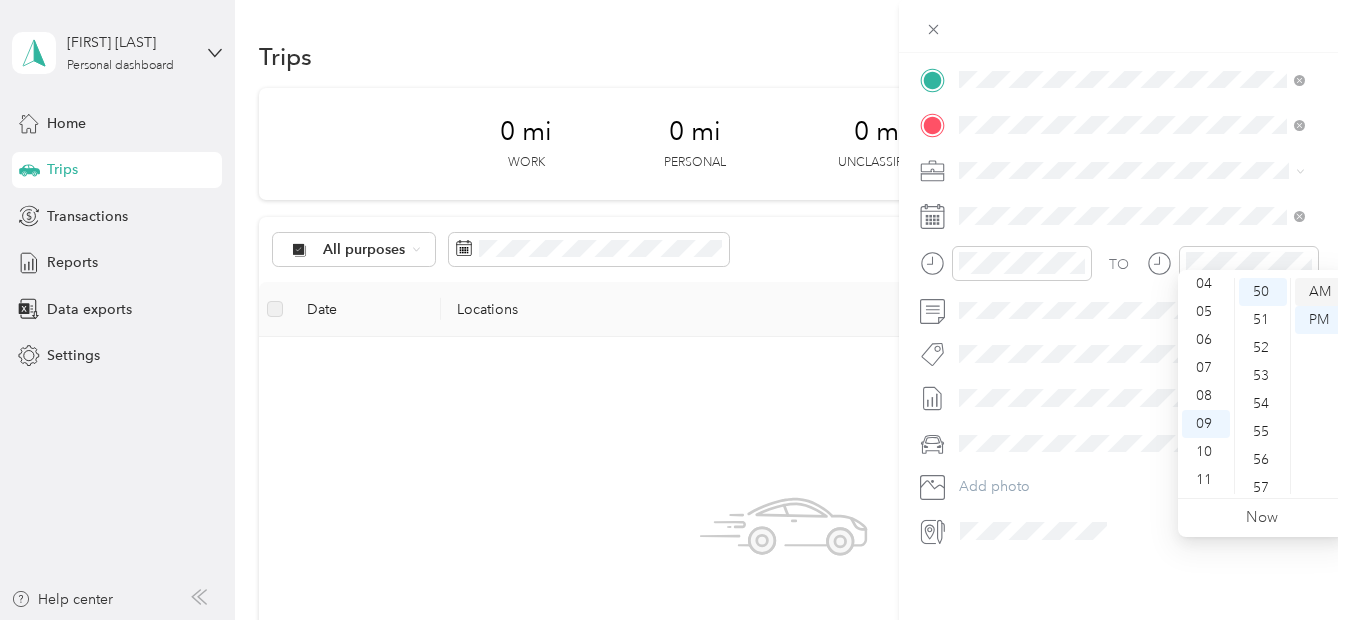 click on "AM" at bounding box center (1319, 292) 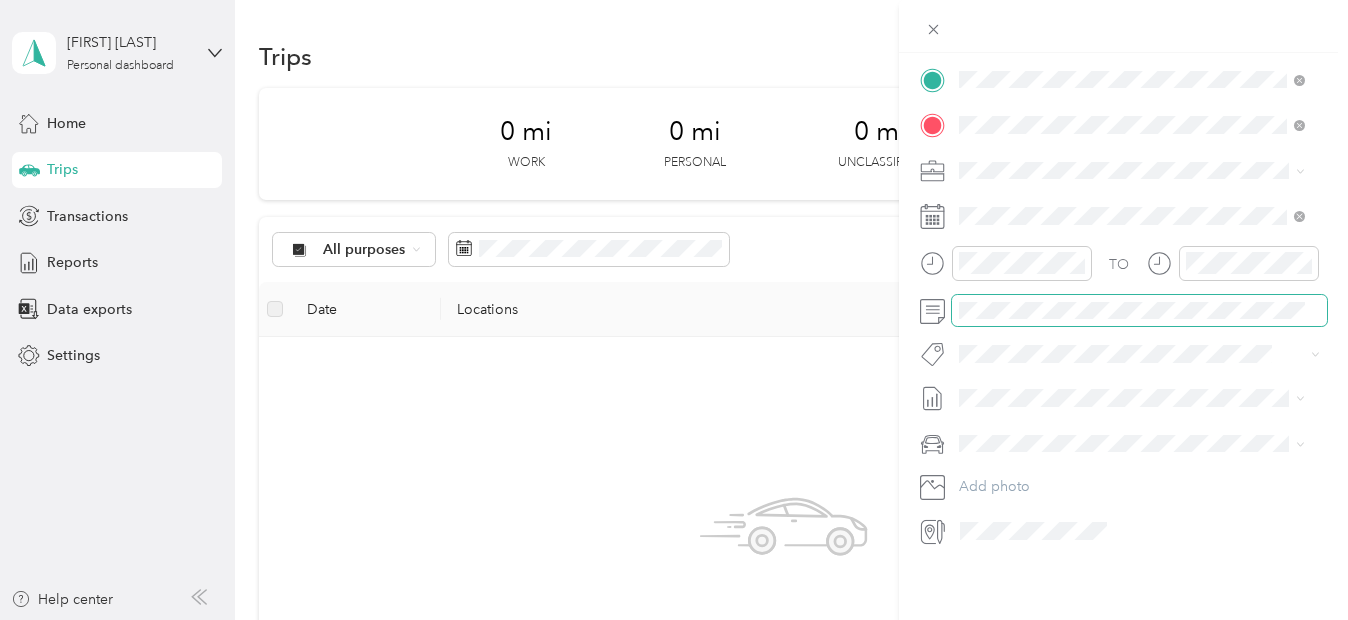 scroll, scrollTop: 0, scrollLeft: 0, axis: both 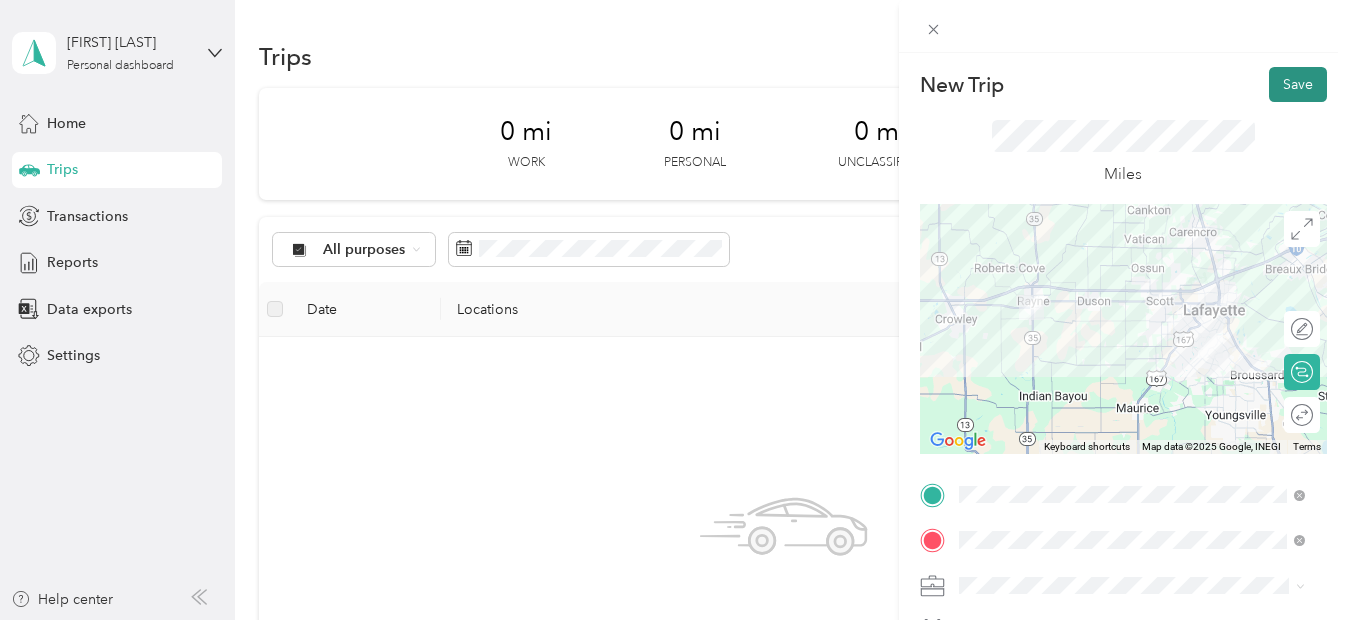 click on "Save" at bounding box center [1298, 84] 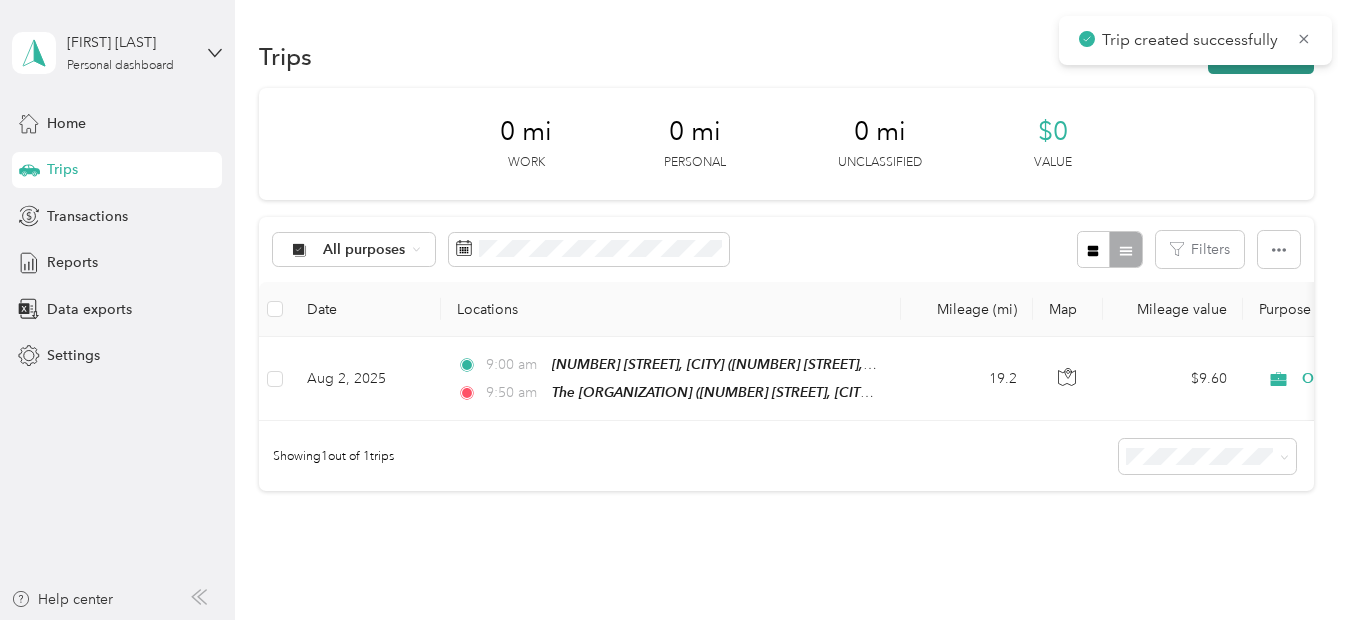 click on "New trip" at bounding box center (1261, 56) 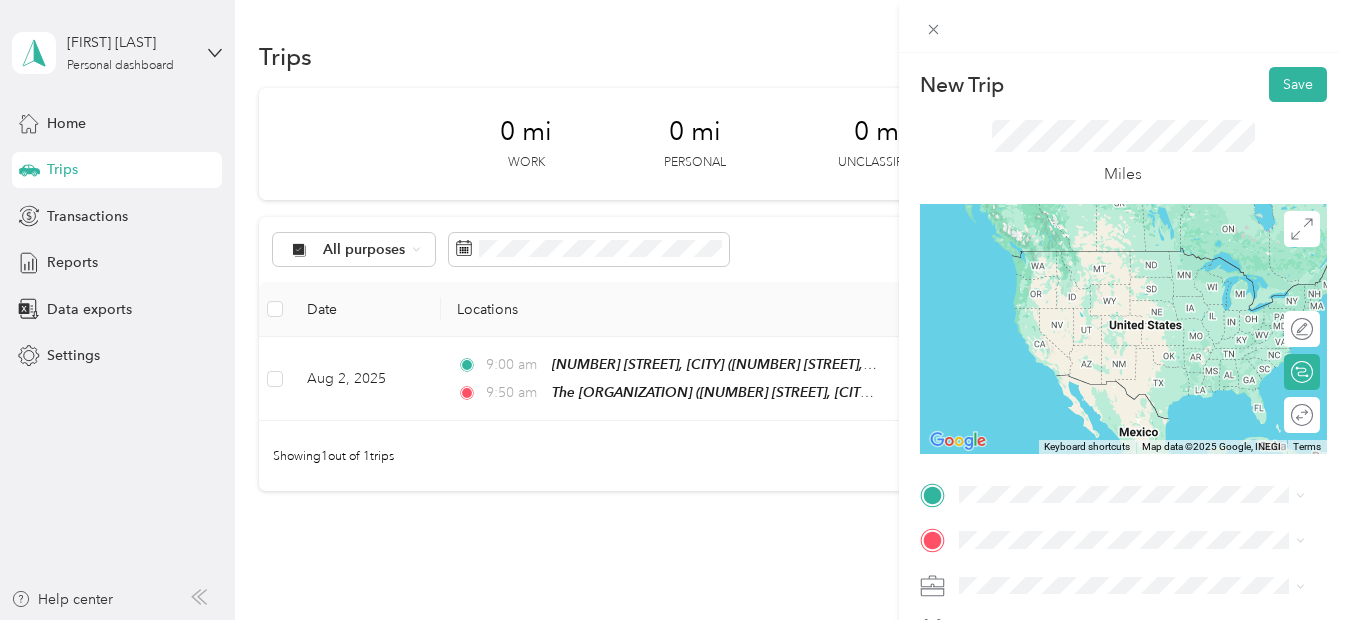 click on "TEAM The [ORGANIZATION] [NUMBER] [STREET], [POSTAL_CODE], [CITY], [STATE]" at bounding box center [1132, 294] 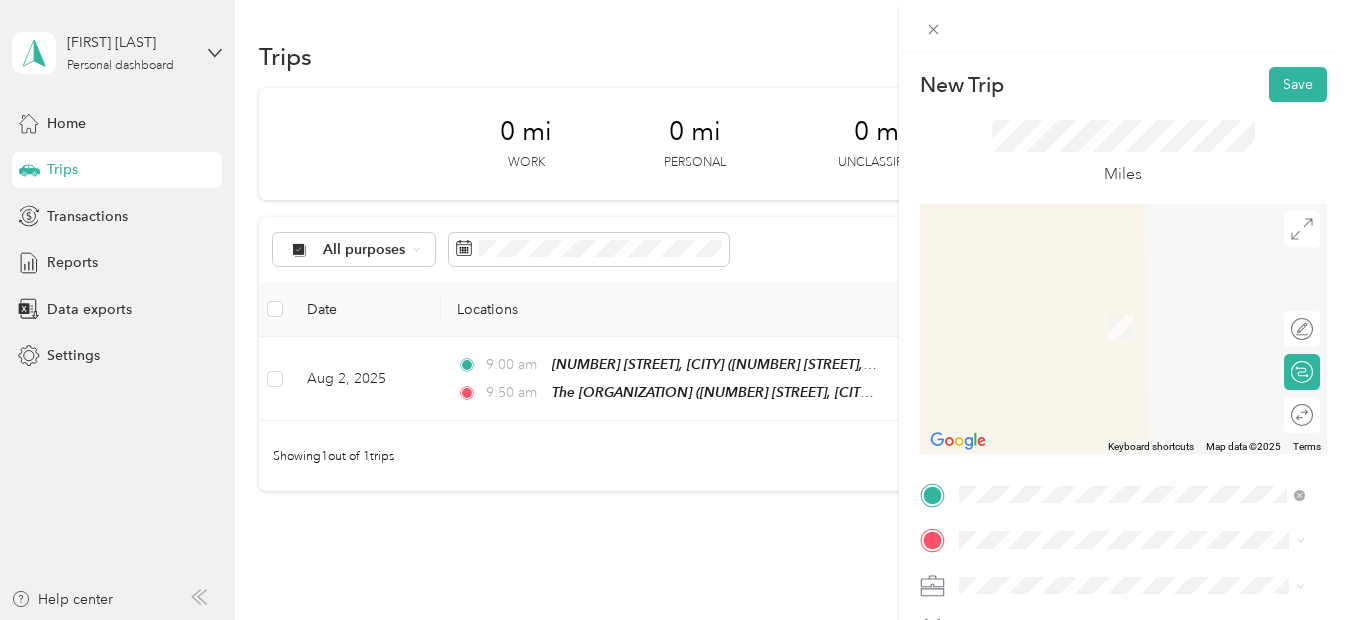 click on "[NUMBER] [STREET]
[CITY], [STATE] [POSTAL_CODE], [COUNTRY]" at bounding box center (1140, 325) 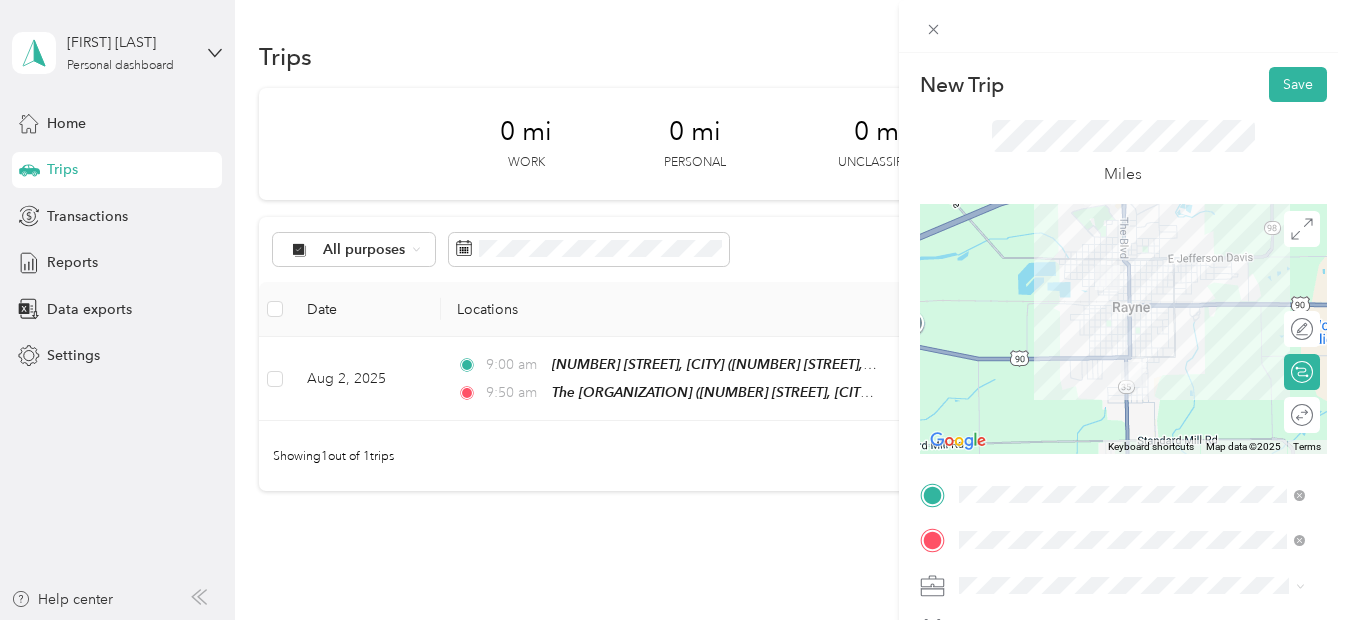 scroll, scrollTop: 430, scrollLeft: 0, axis: vertical 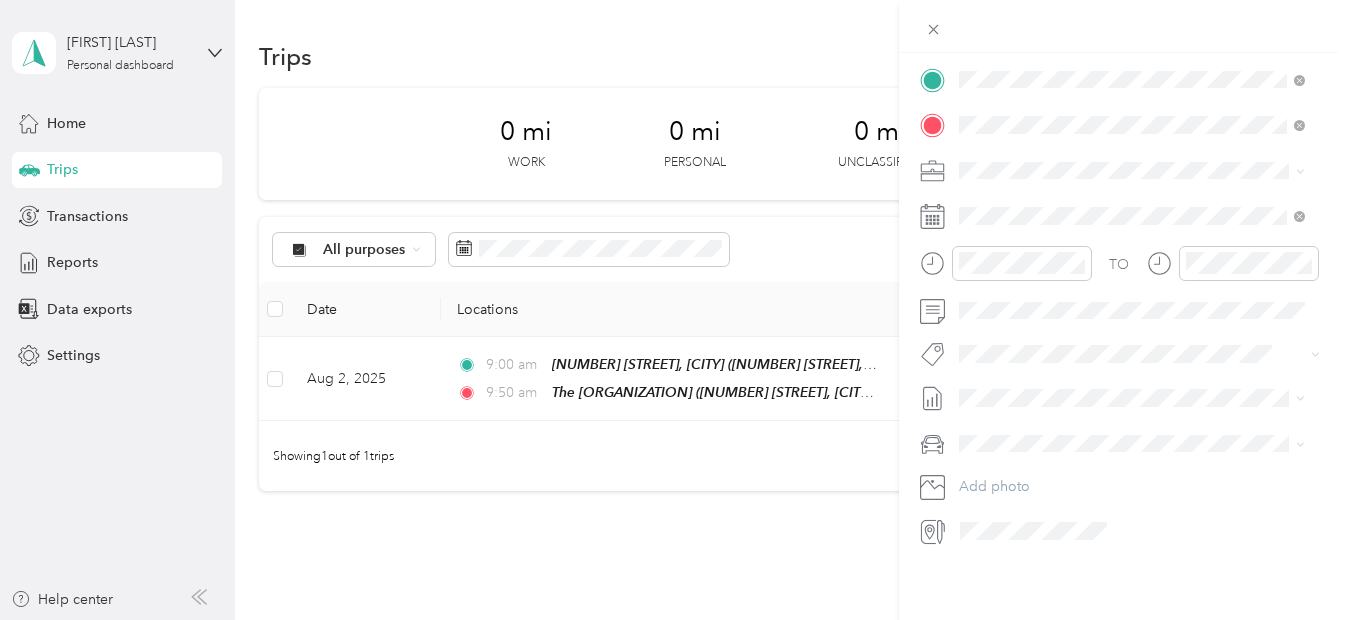 click at bounding box center [1139, 171] 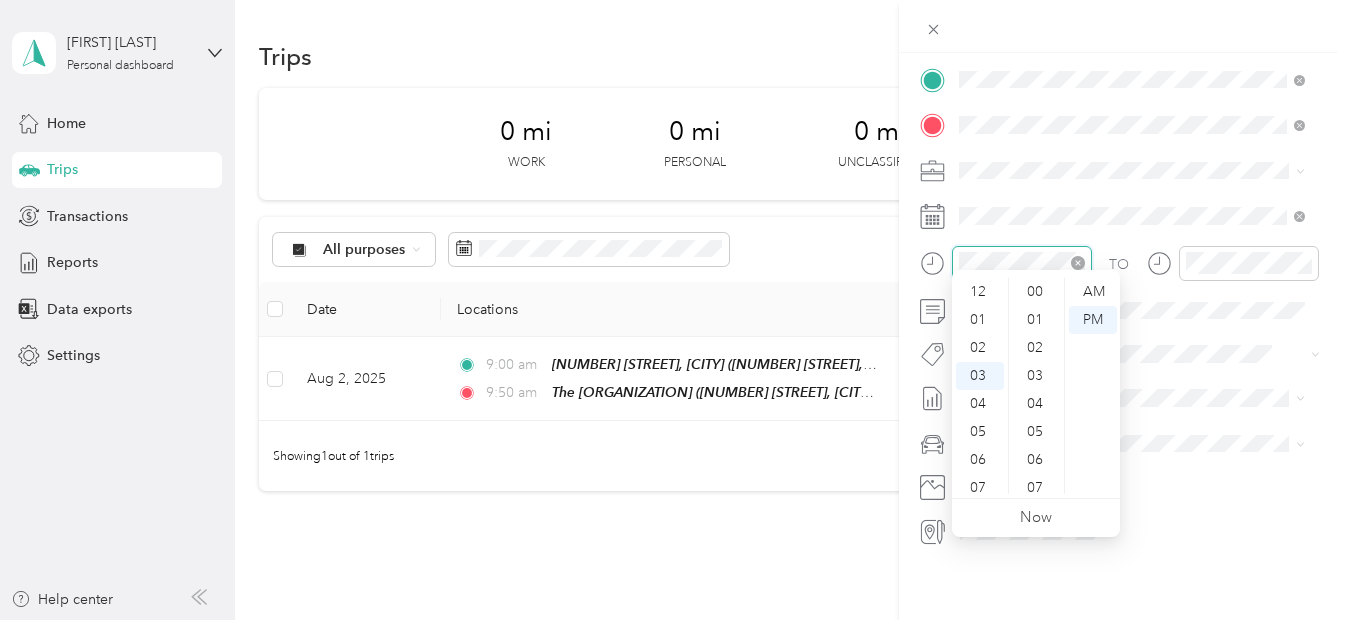 scroll, scrollTop: 84, scrollLeft: 0, axis: vertical 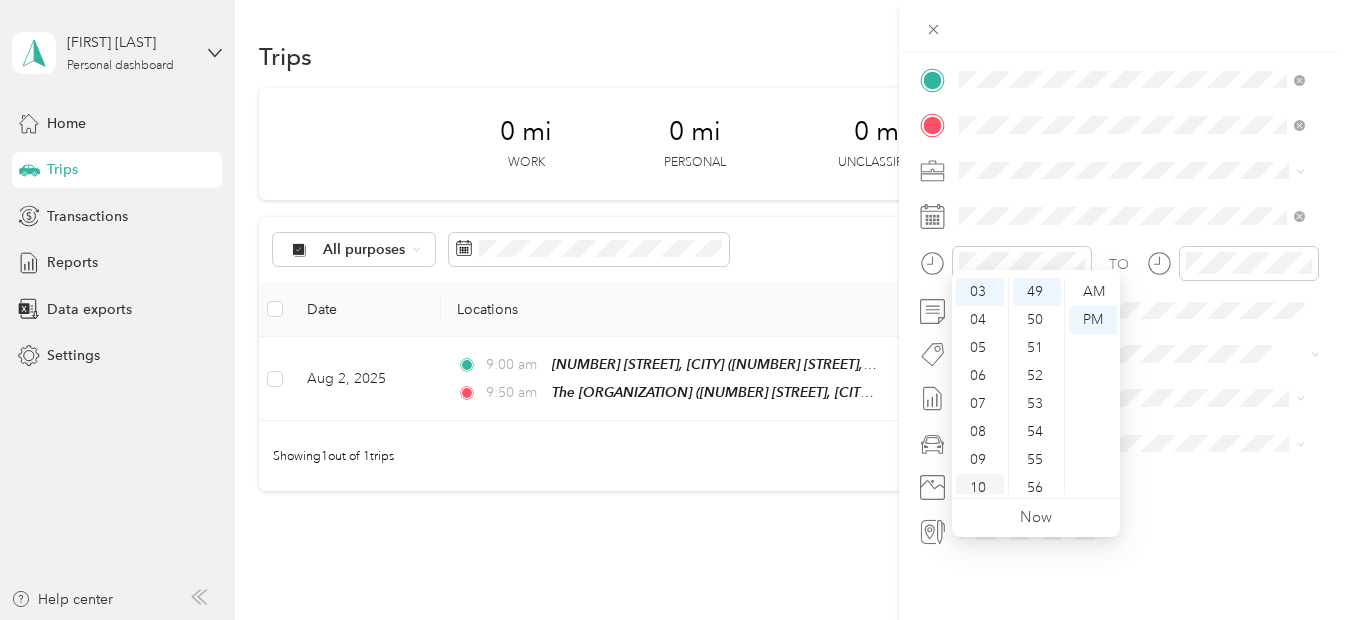 click on "10" at bounding box center [980, 488] 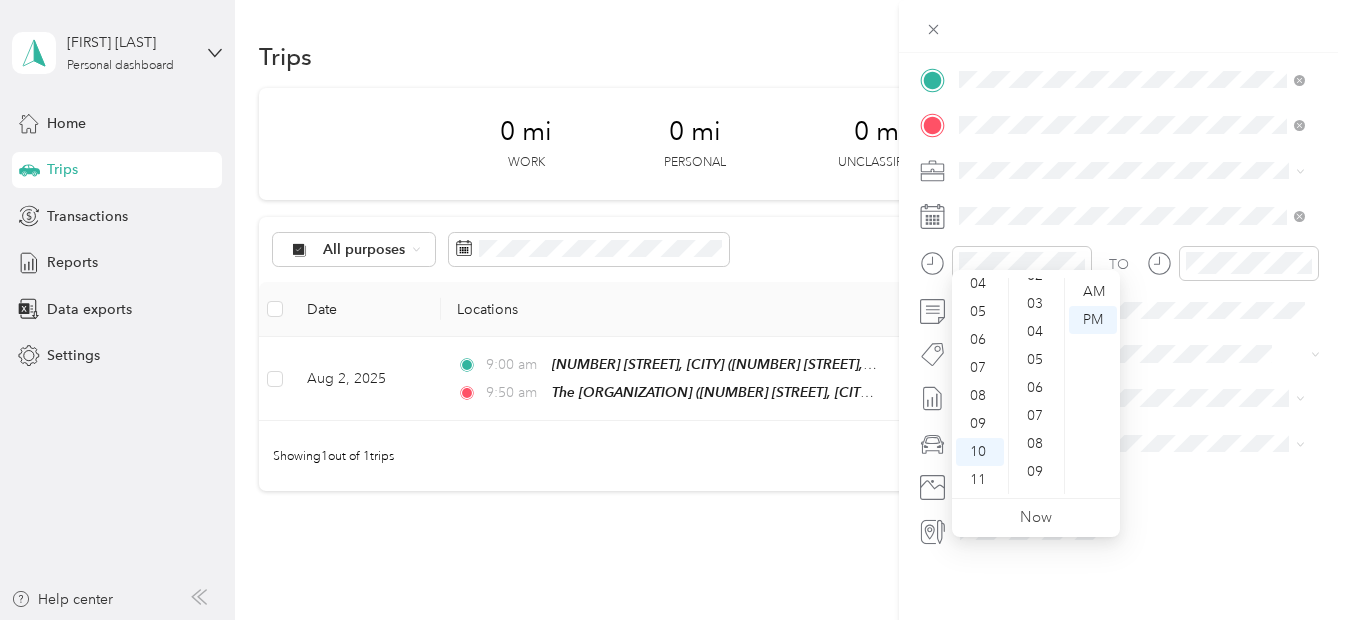 scroll, scrollTop: 49, scrollLeft: 0, axis: vertical 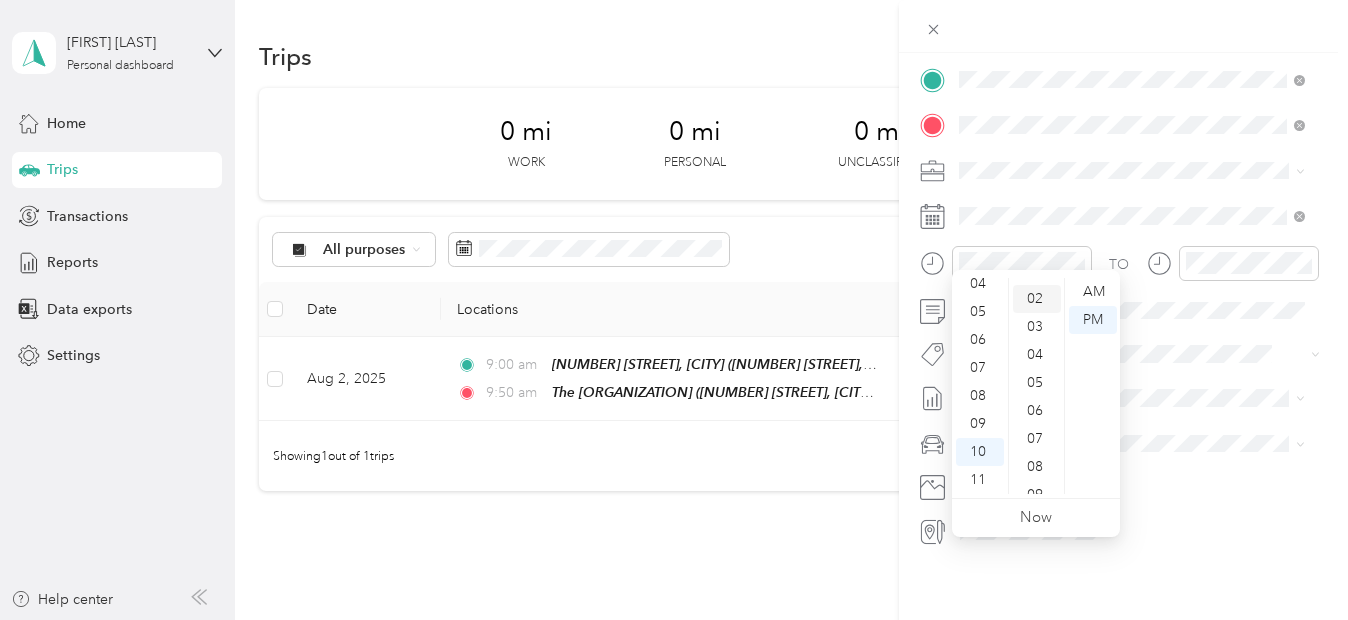 click on "02" at bounding box center [1037, 299] 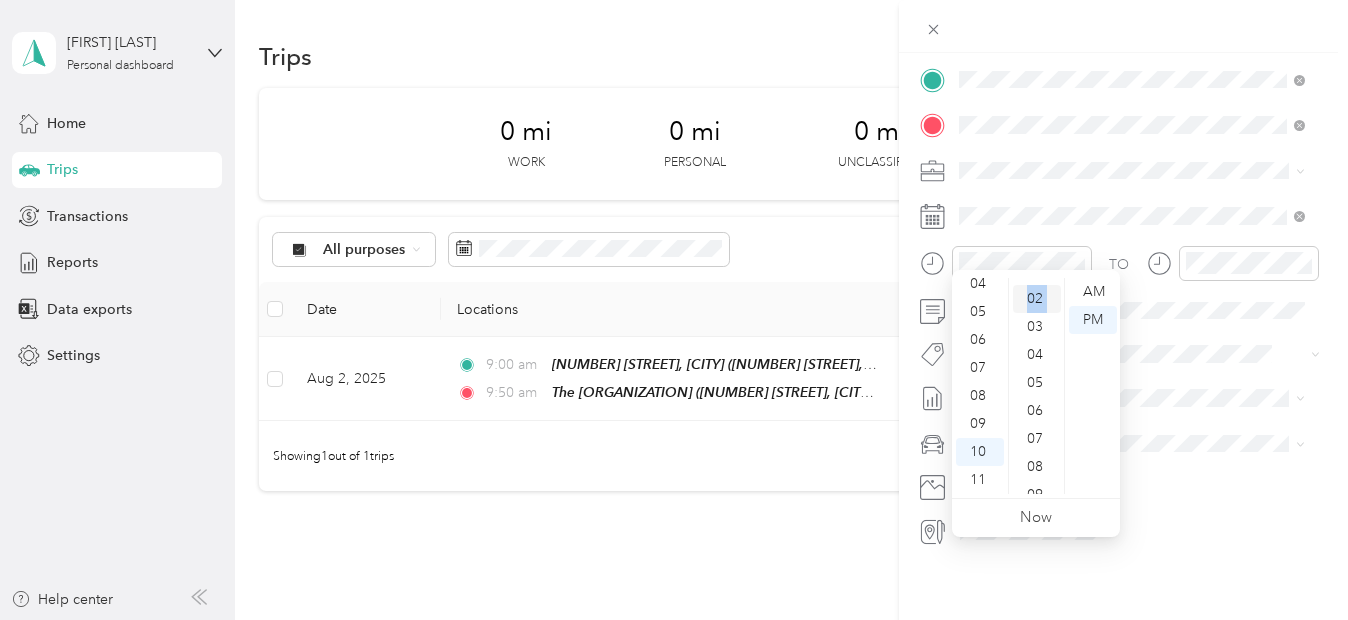 scroll, scrollTop: 0, scrollLeft: 0, axis: both 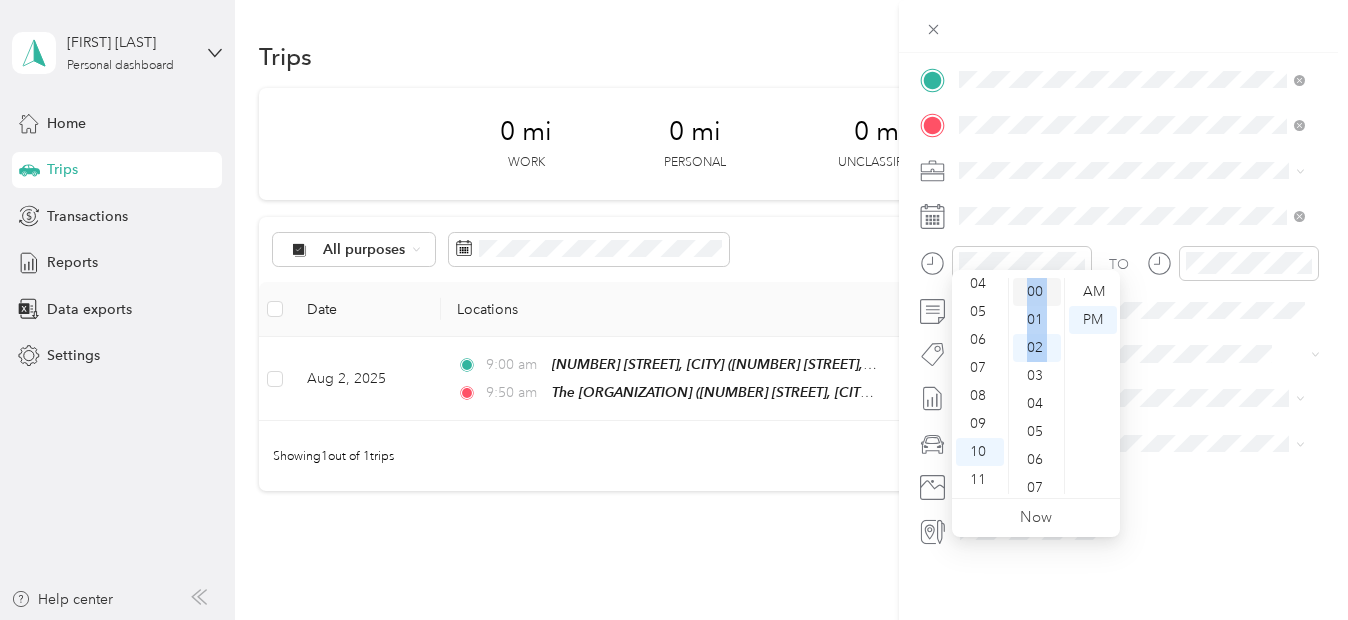 drag, startPoint x: 1053, startPoint y: 291, endPoint x: 1032, endPoint y: 286, distance: 21.587032 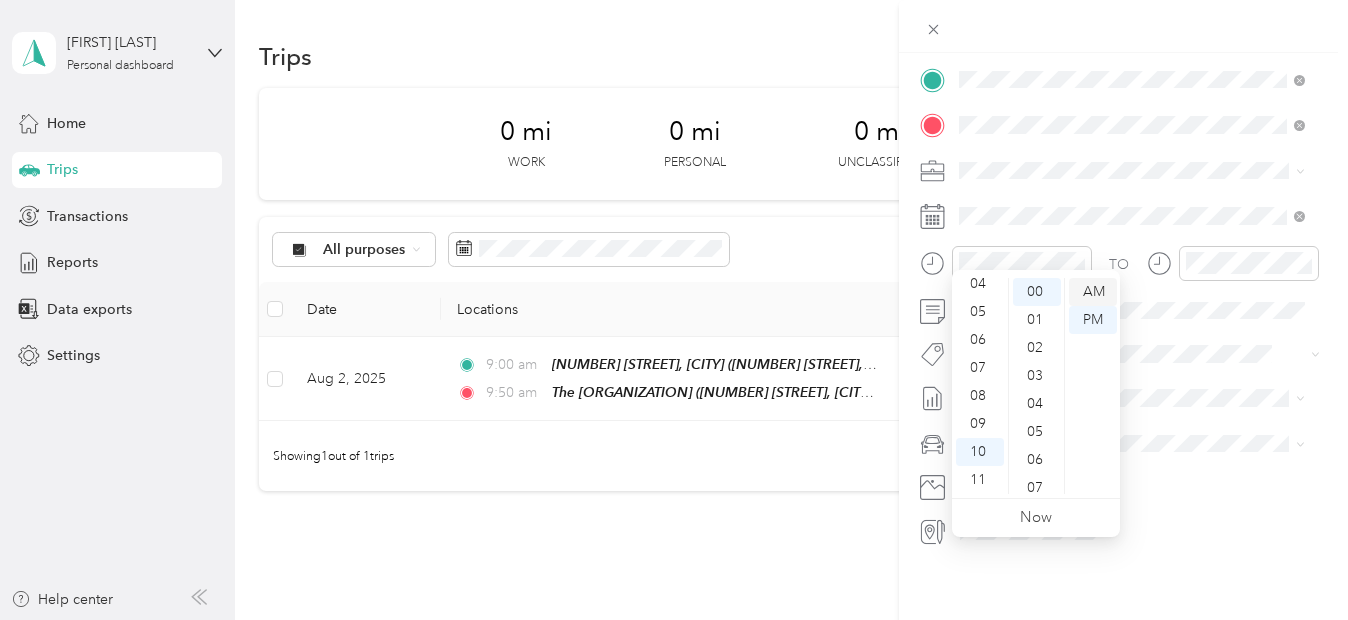 click on "AM" at bounding box center (1093, 292) 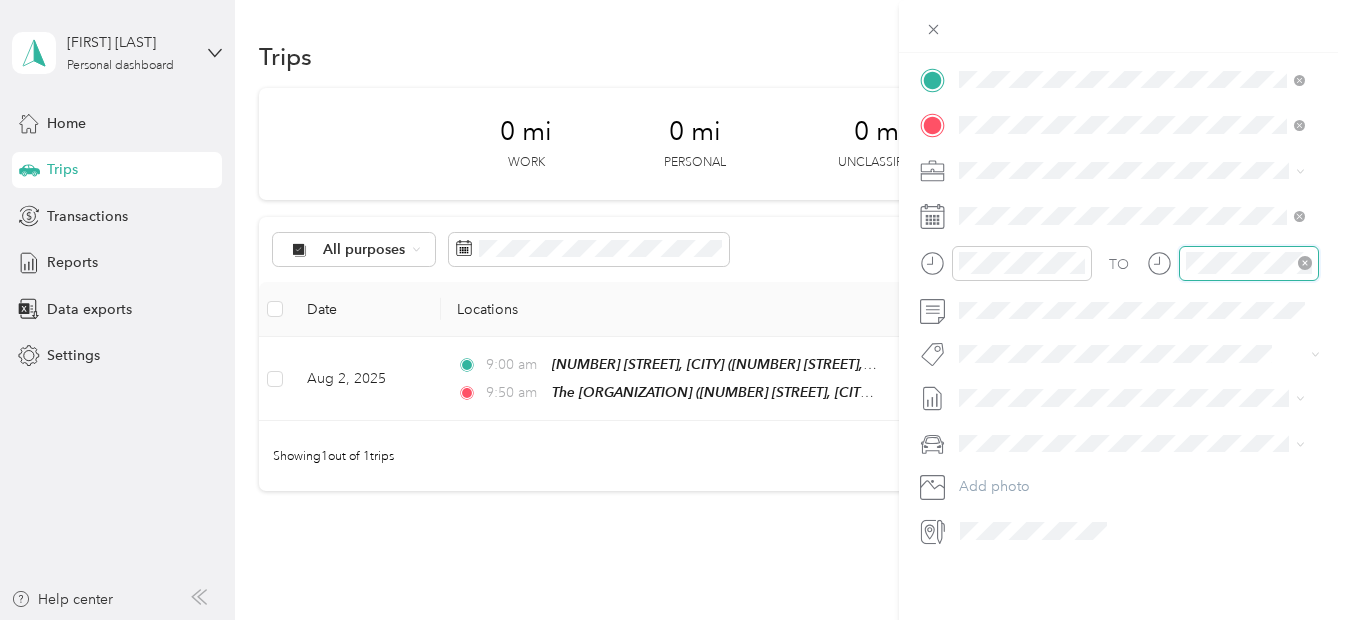 scroll, scrollTop: 82, scrollLeft: 0, axis: vertical 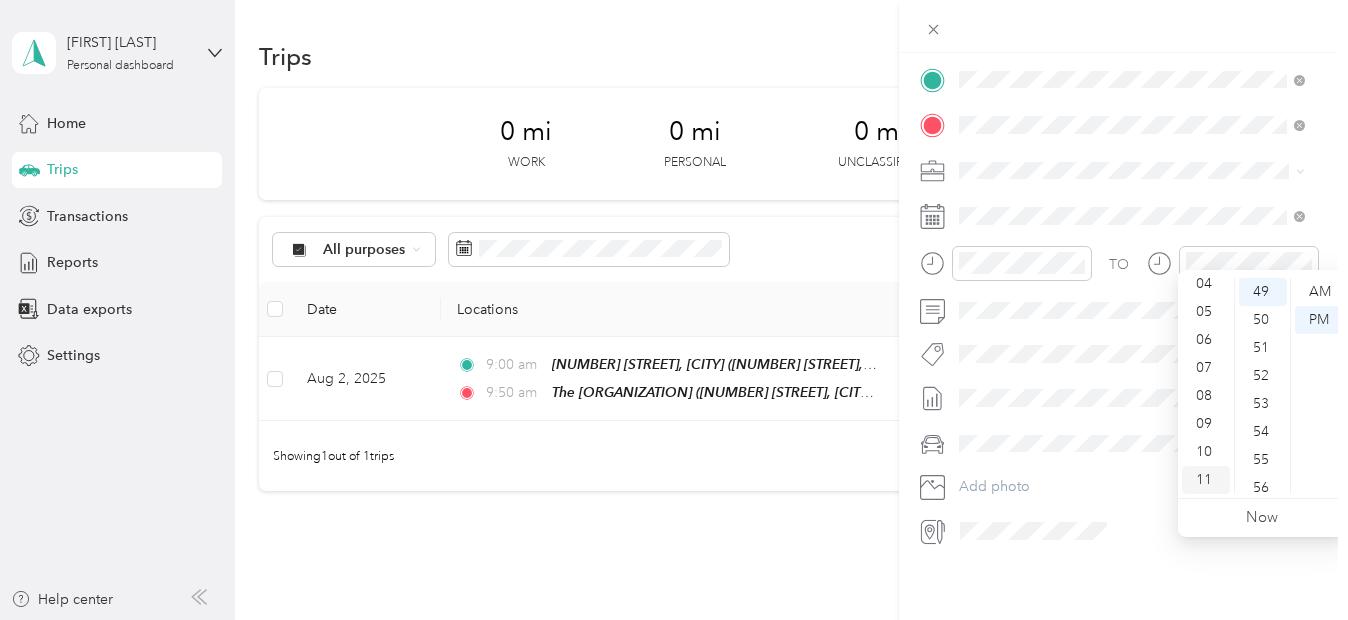 click on "11" at bounding box center [1206, 480] 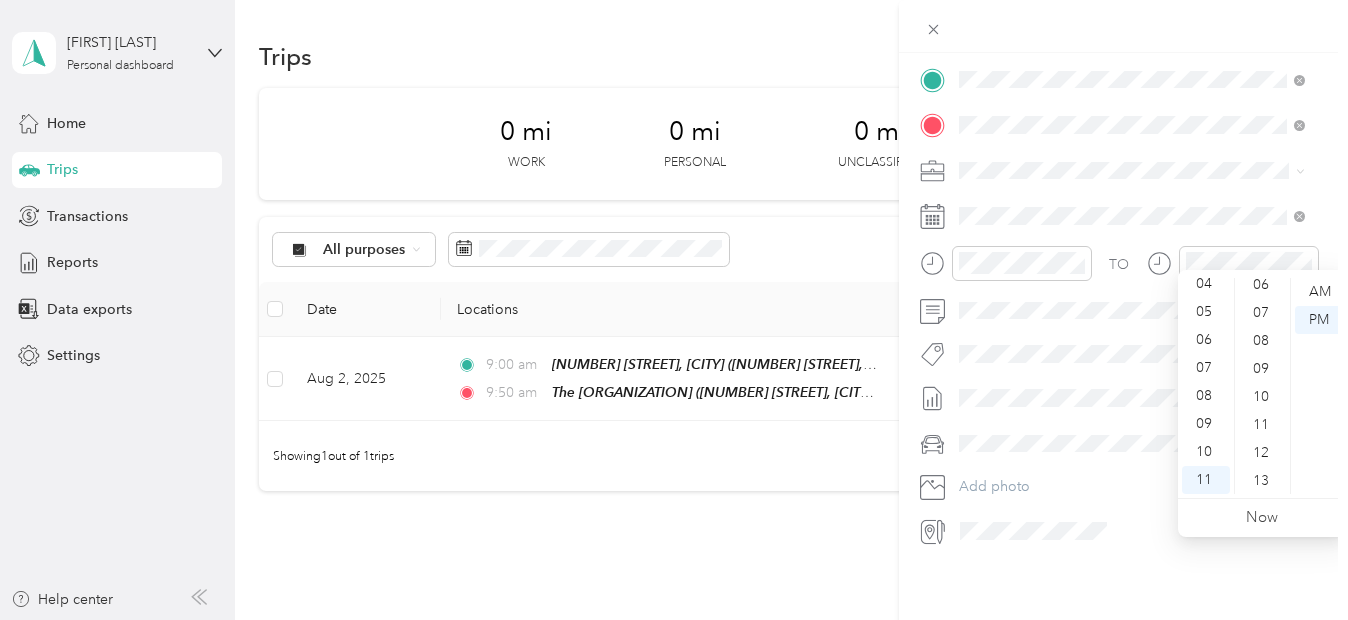scroll, scrollTop: 0, scrollLeft: 0, axis: both 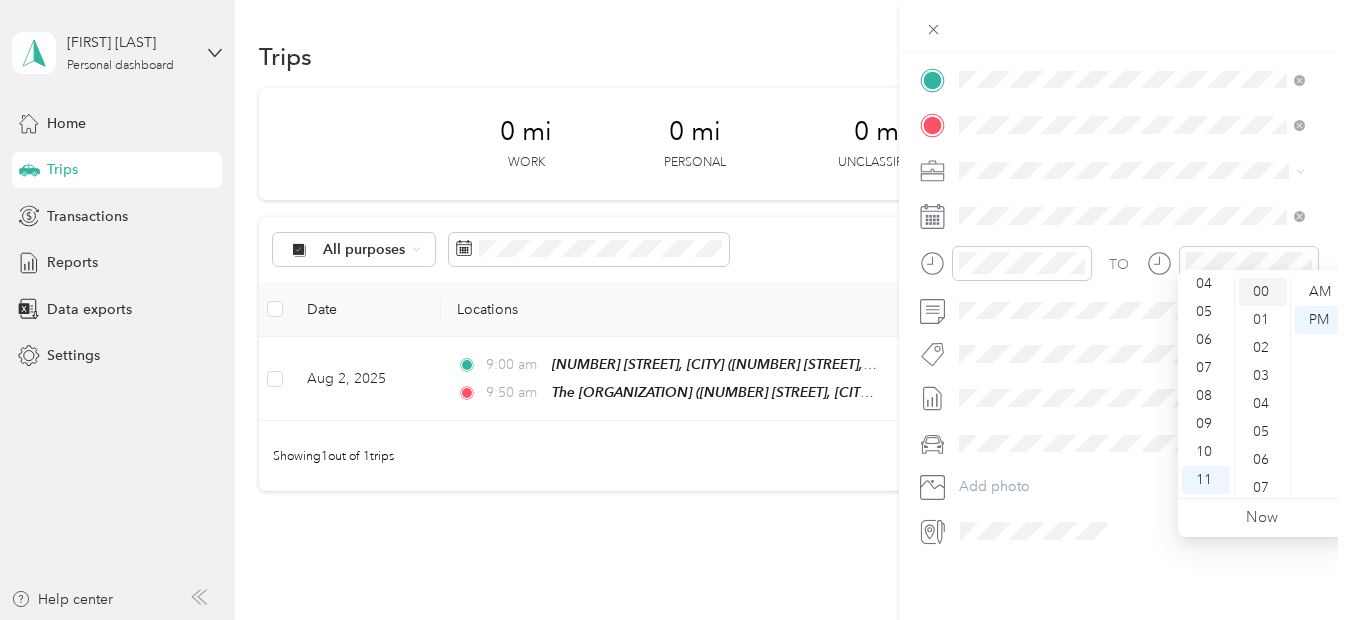 click on "00" at bounding box center [1263, 292] 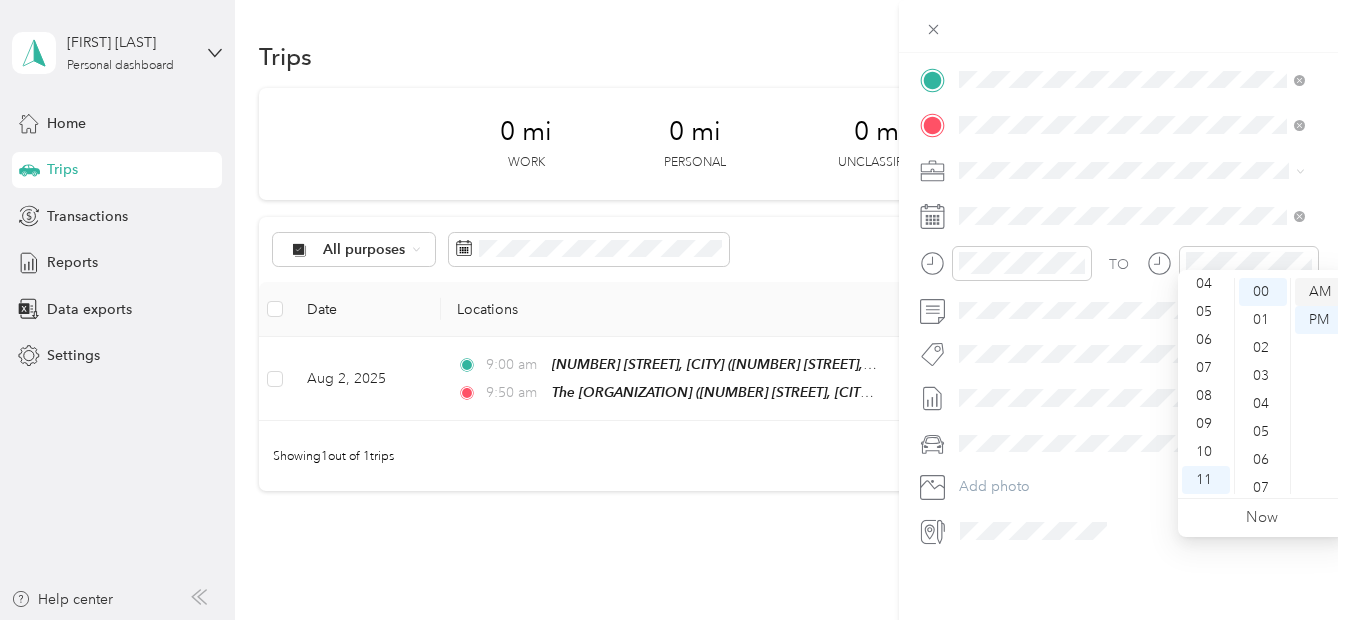 click on "AM" at bounding box center (1319, 292) 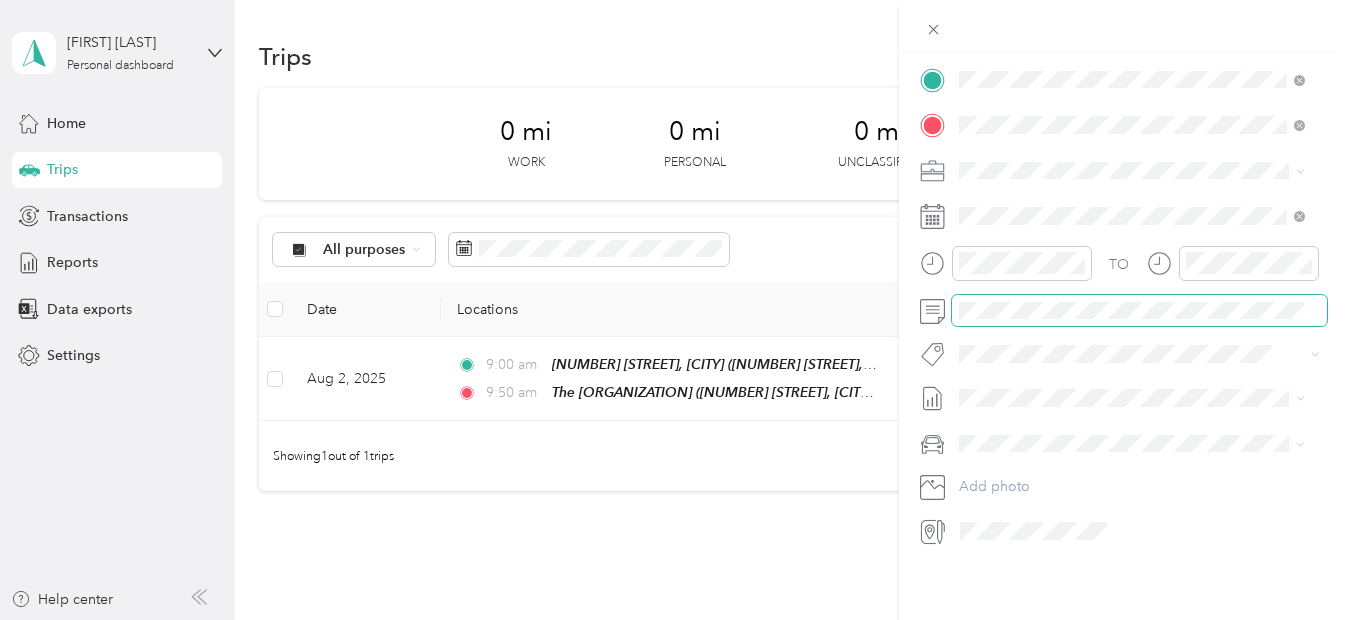 scroll, scrollTop: 0, scrollLeft: 0, axis: both 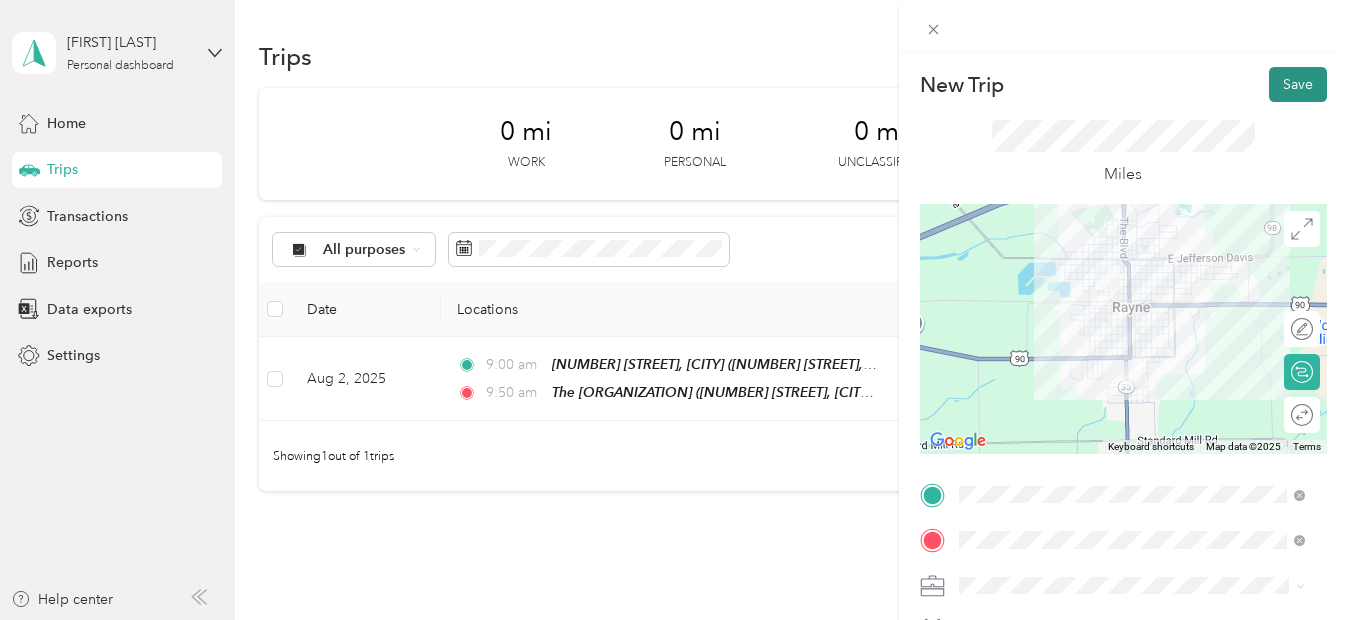 click on "Save" at bounding box center (1298, 84) 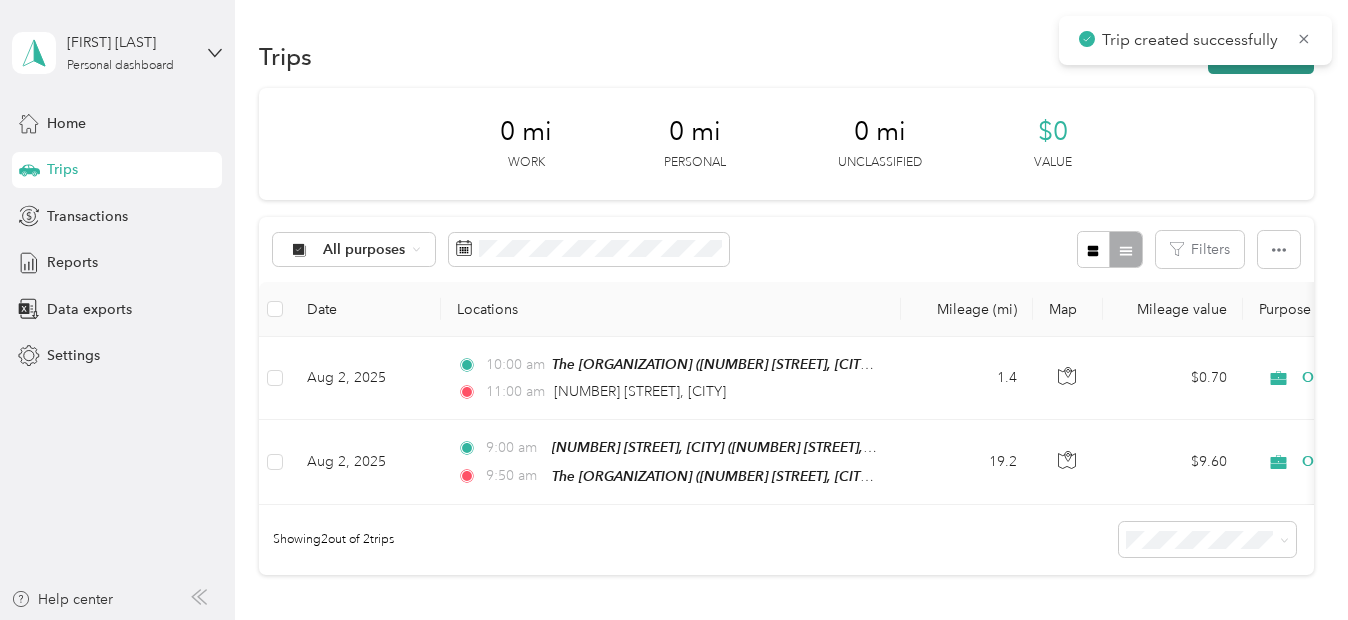 click on "New trip" at bounding box center (1261, 56) 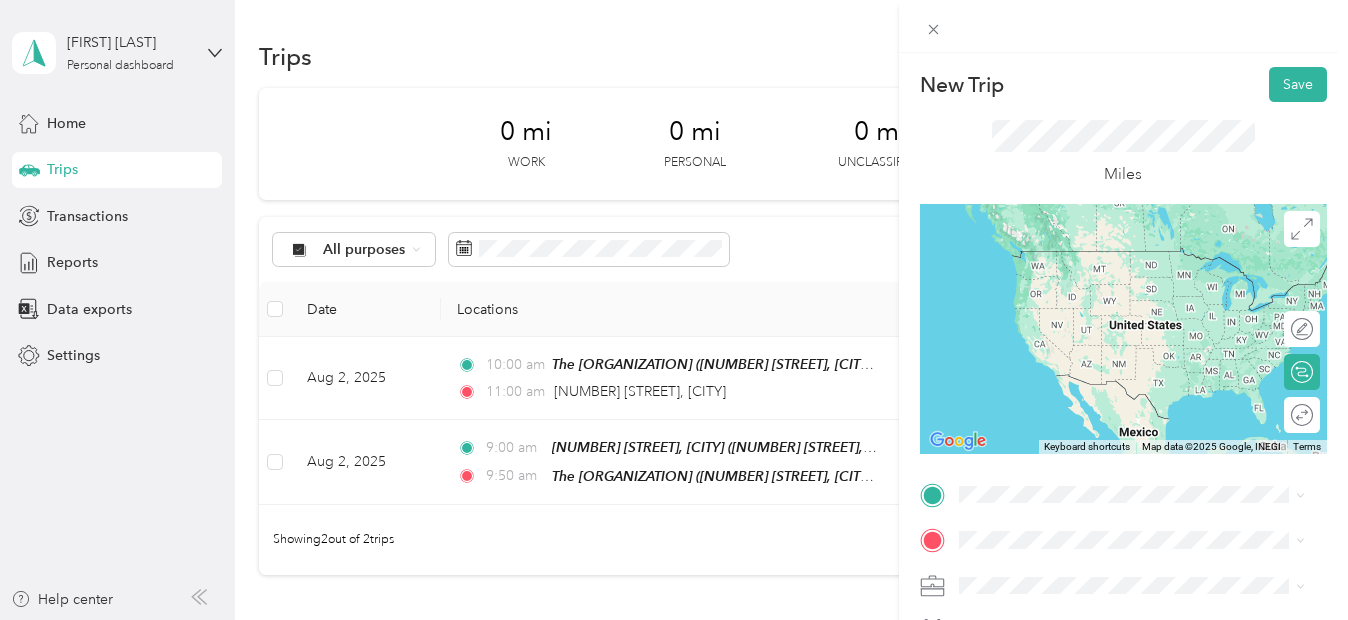 click on "[NUMBER] [STREET]
[CITY], [STATE] [POSTAL_CODE], [COUNTRY]" at bounding box center [1140, 269] 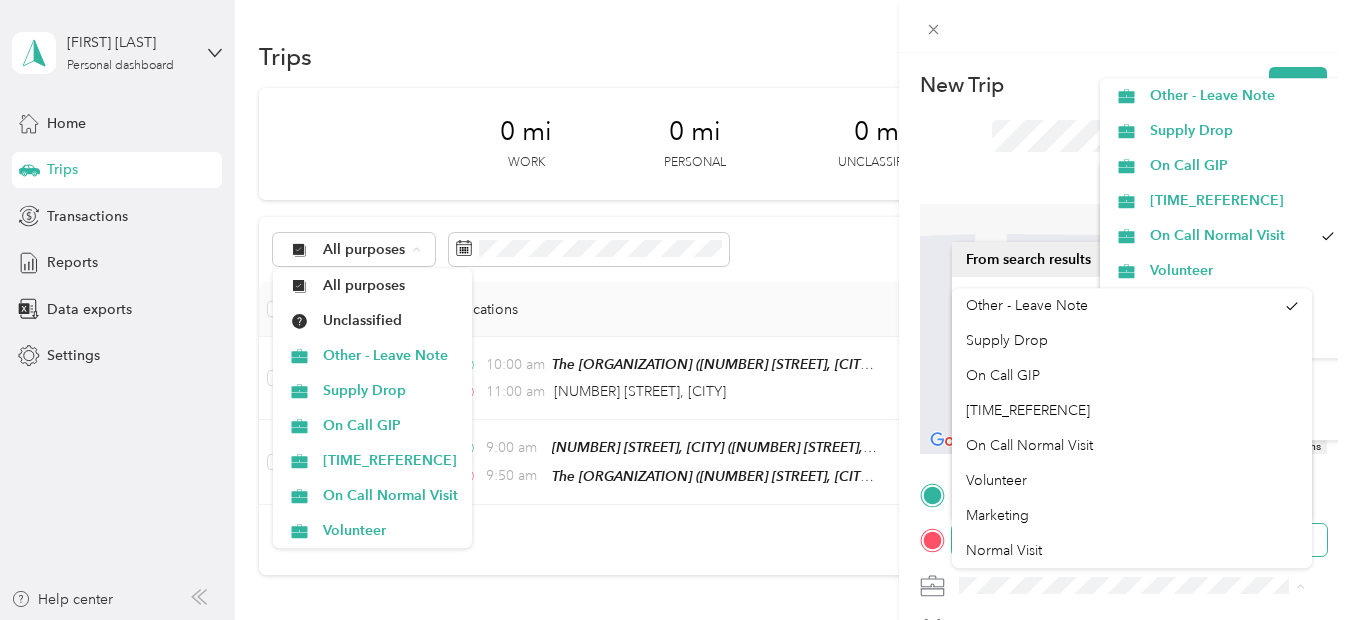 scroll, scrollTop: 35, scrollLeft: 0, axis: vertical 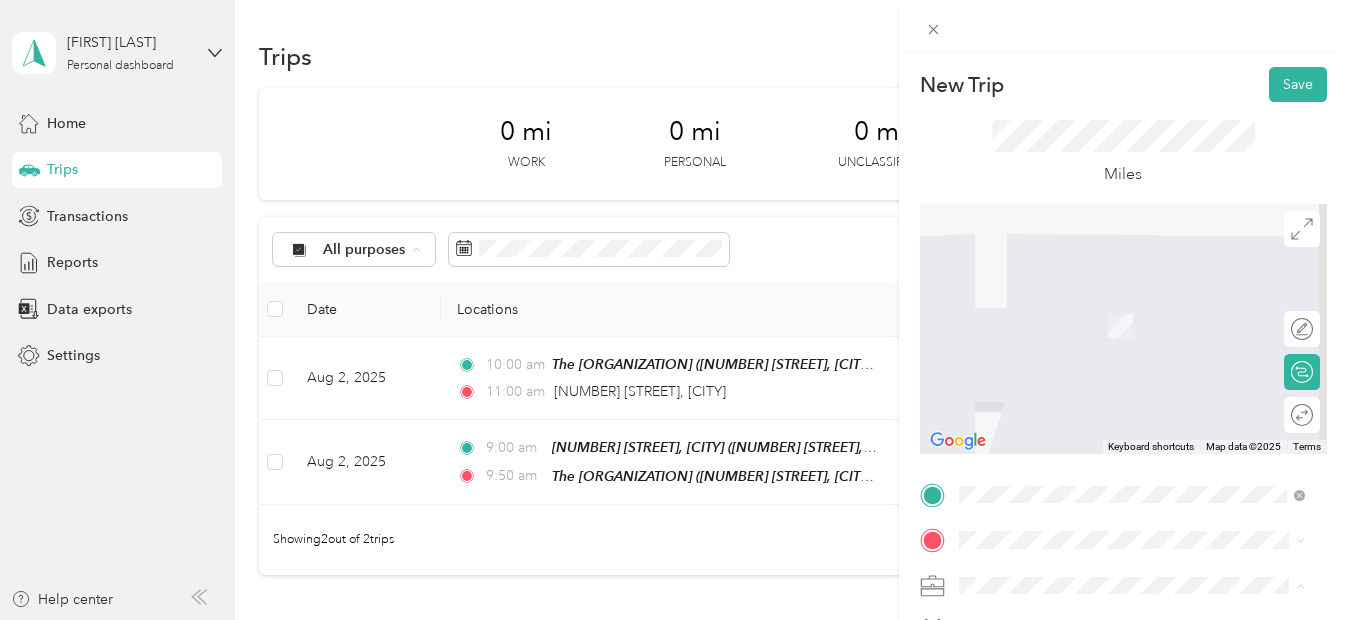 click at bounding box center [1123, 329] 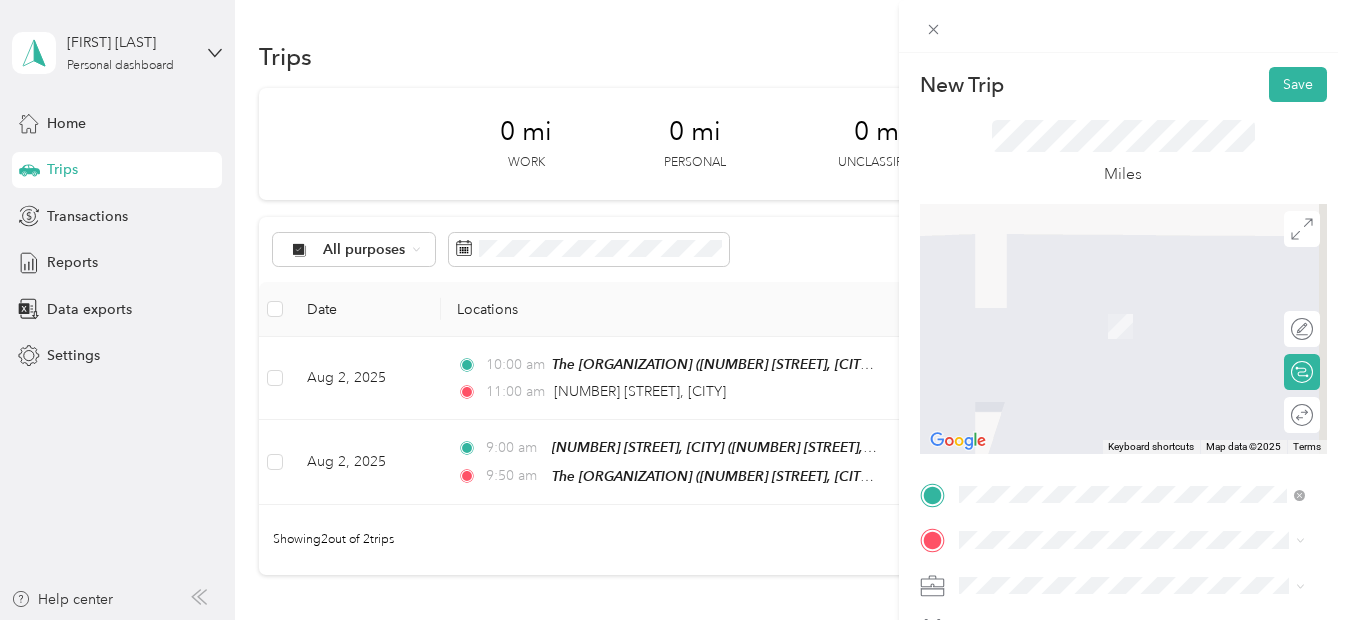 click on "Miles" at bounding box center (1123, 153) 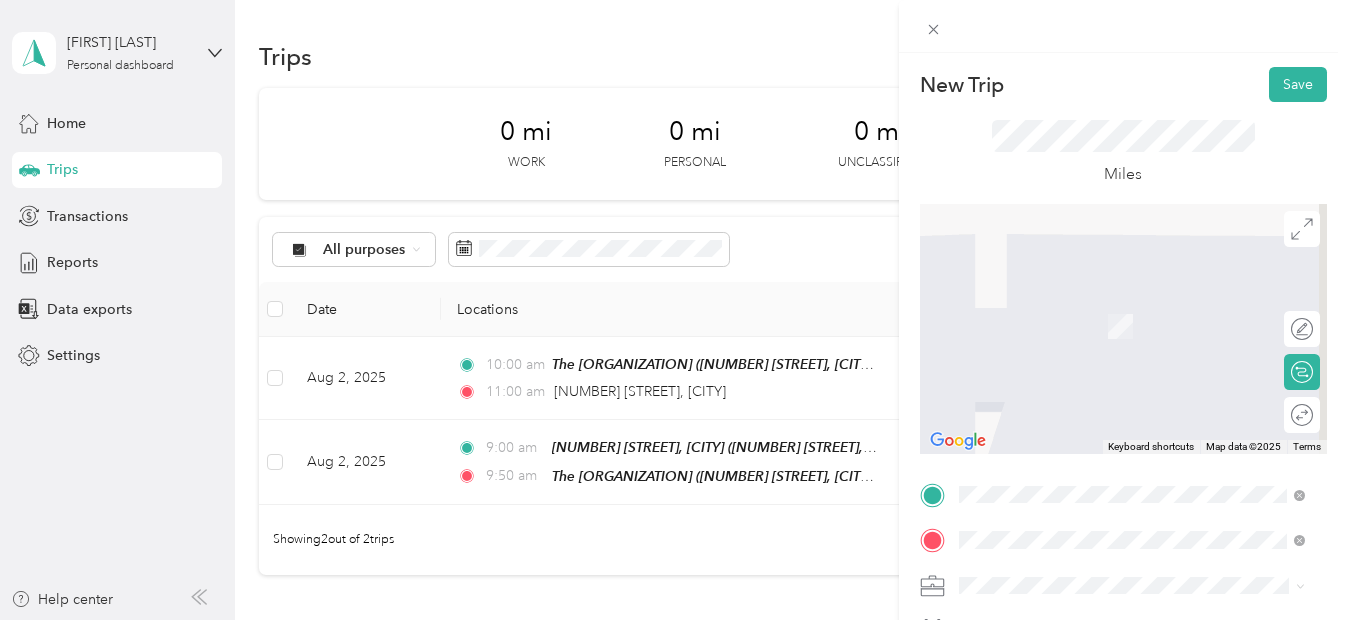 click on "[NUMBER] [STREET]
[CITY], [STATE] [POSTAL_CODE], [COUNTRY]" at bounding box center (1140, 305) 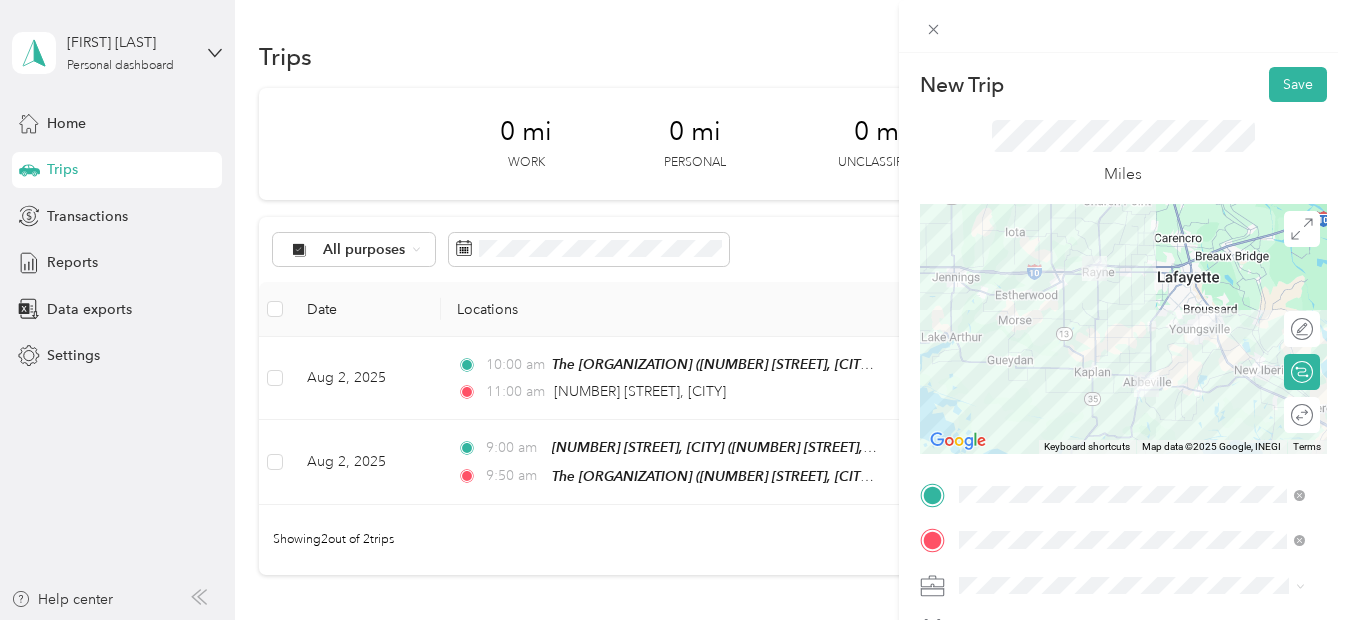 scroll, scrollTop: 430, scrollLeft: 0, axis: vertical 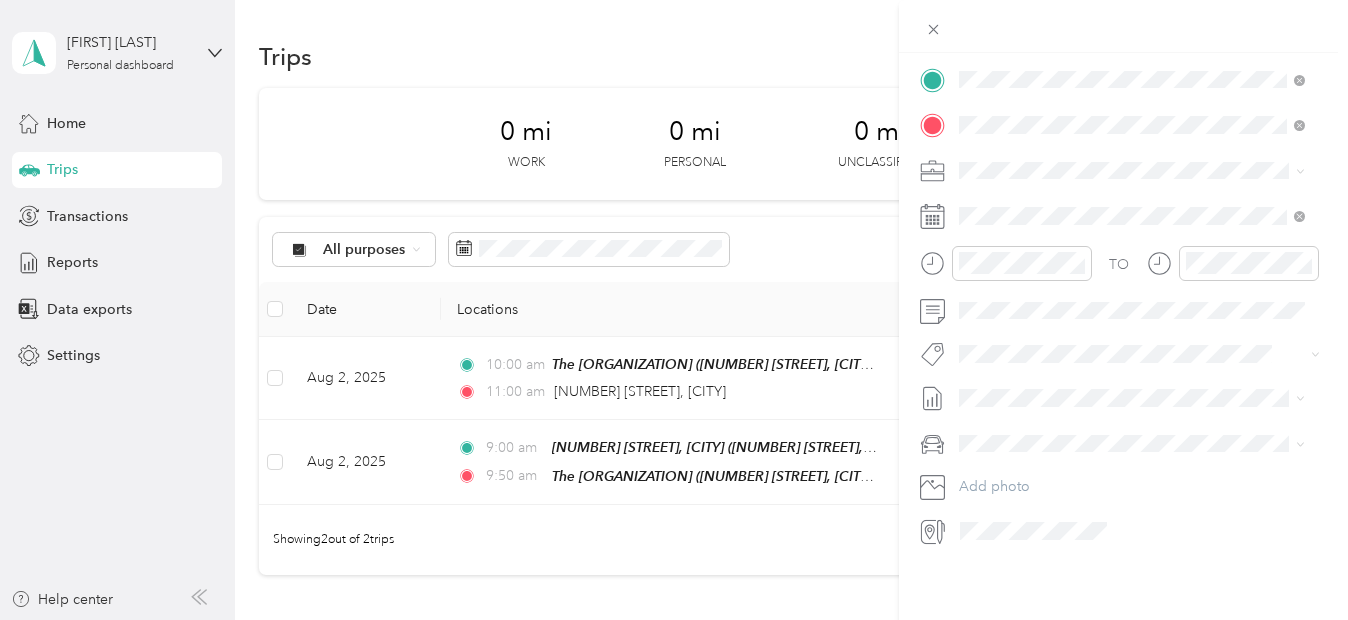 click on "Normal Visit" at bounding box center (1004, 424) 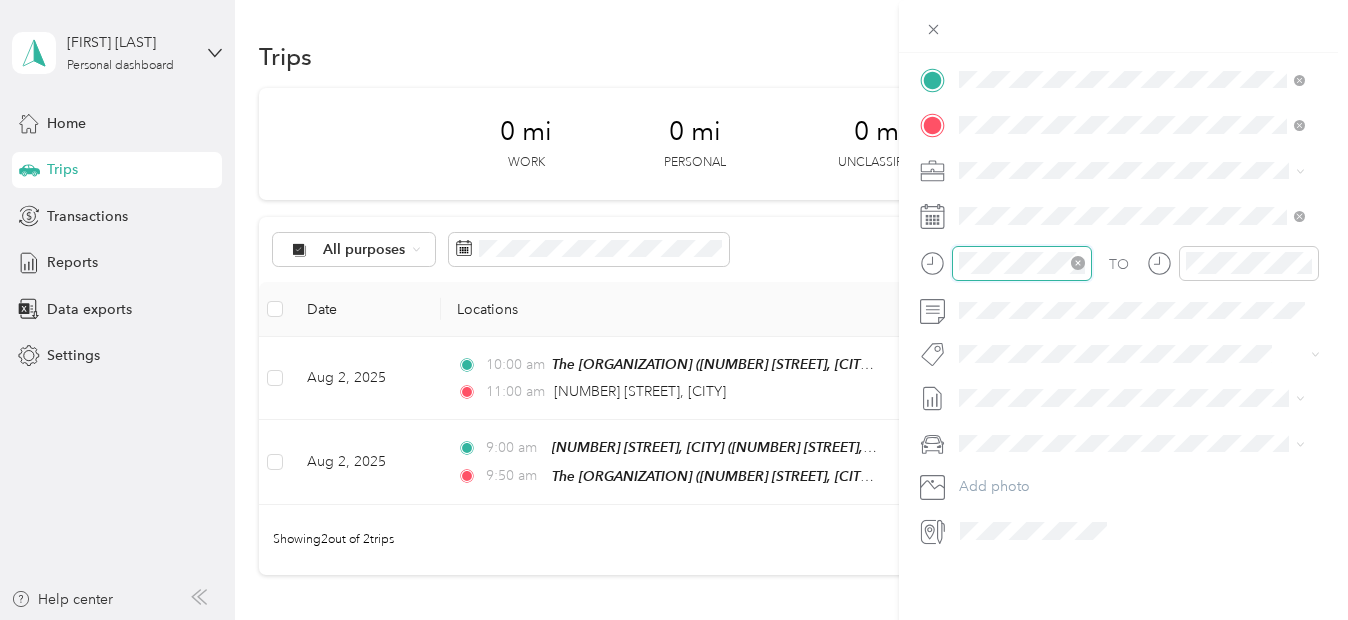 scroll, scrollTop: 82, scrollLeft: 0, axis: vertical 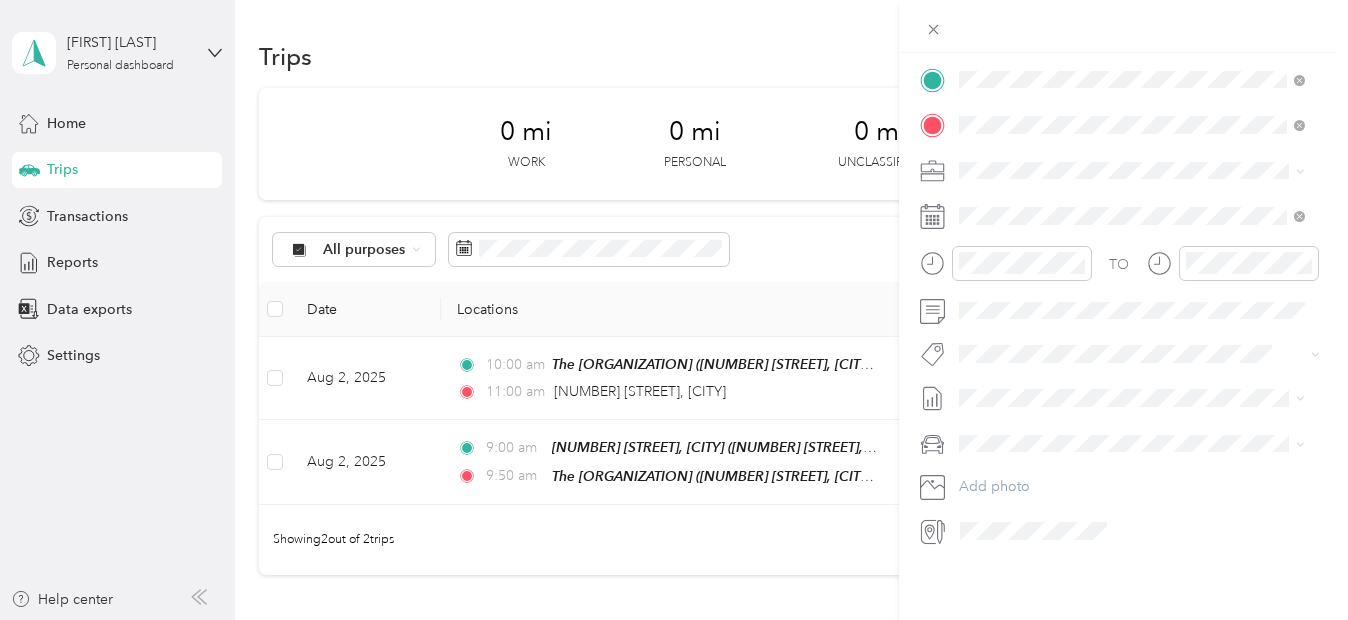 click on "On Call Normal Visit" at bounding box center (1132, 321) 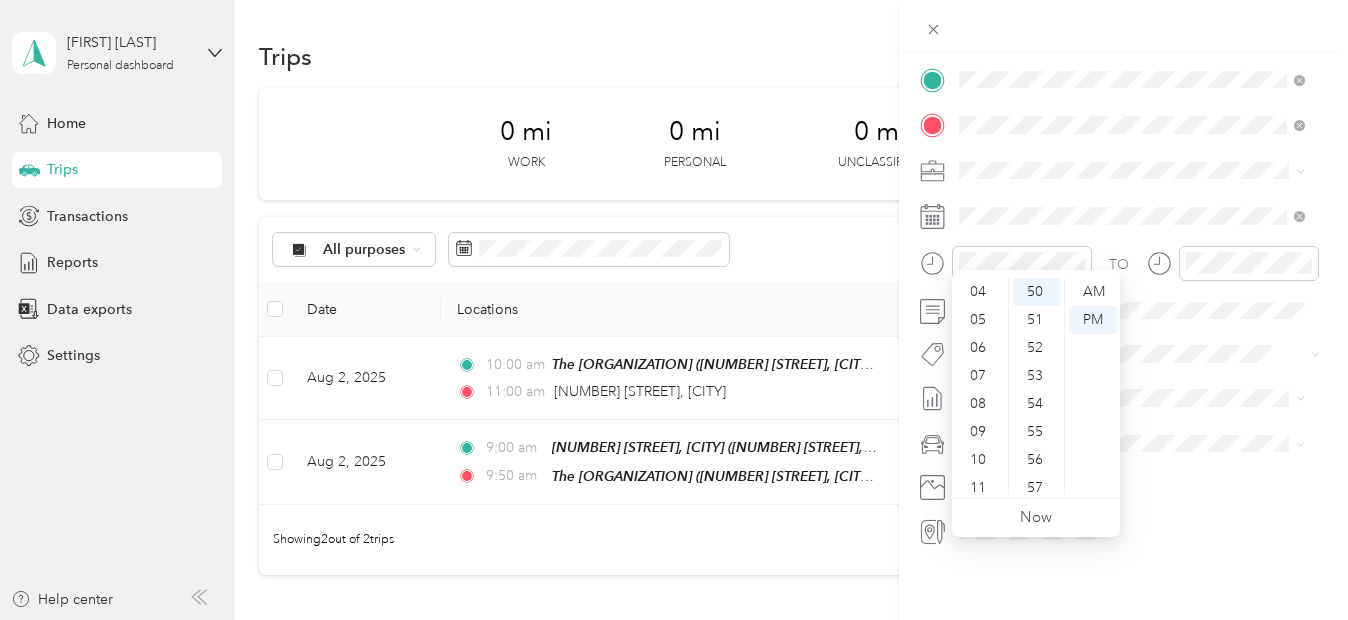 scroll, scrollTop: 120, scrollLeft: 0, axis: vertical 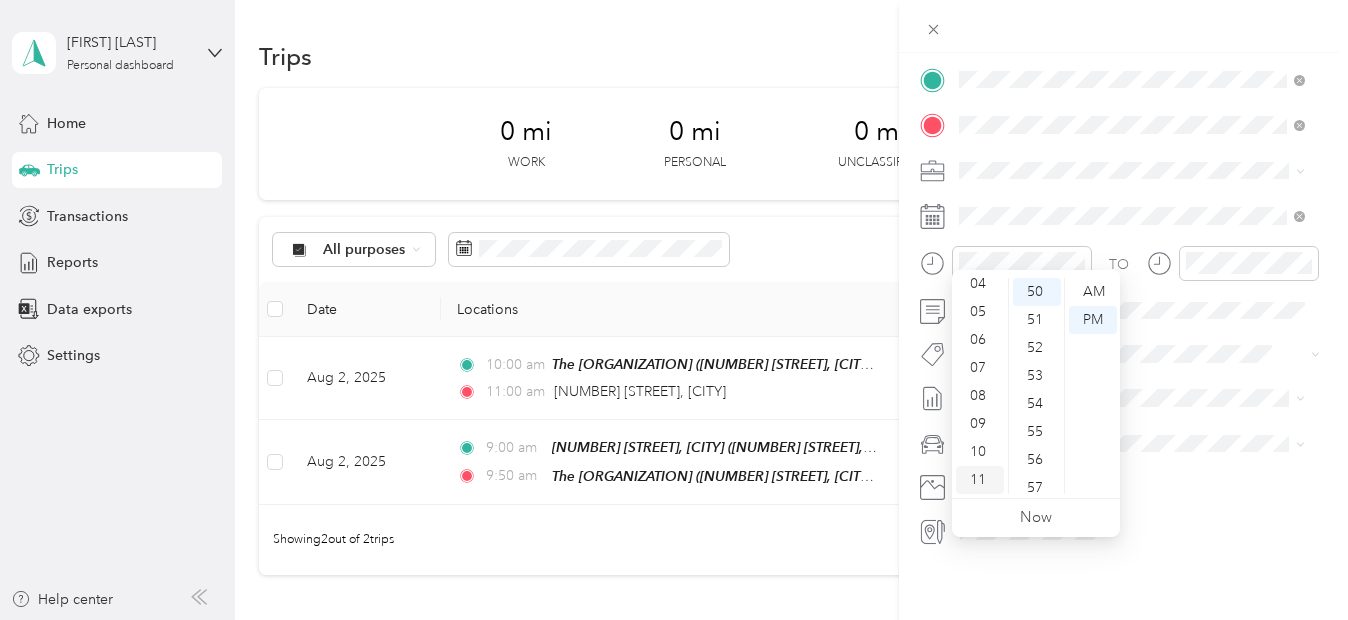 click on "11" at bounding box center [980, 480] 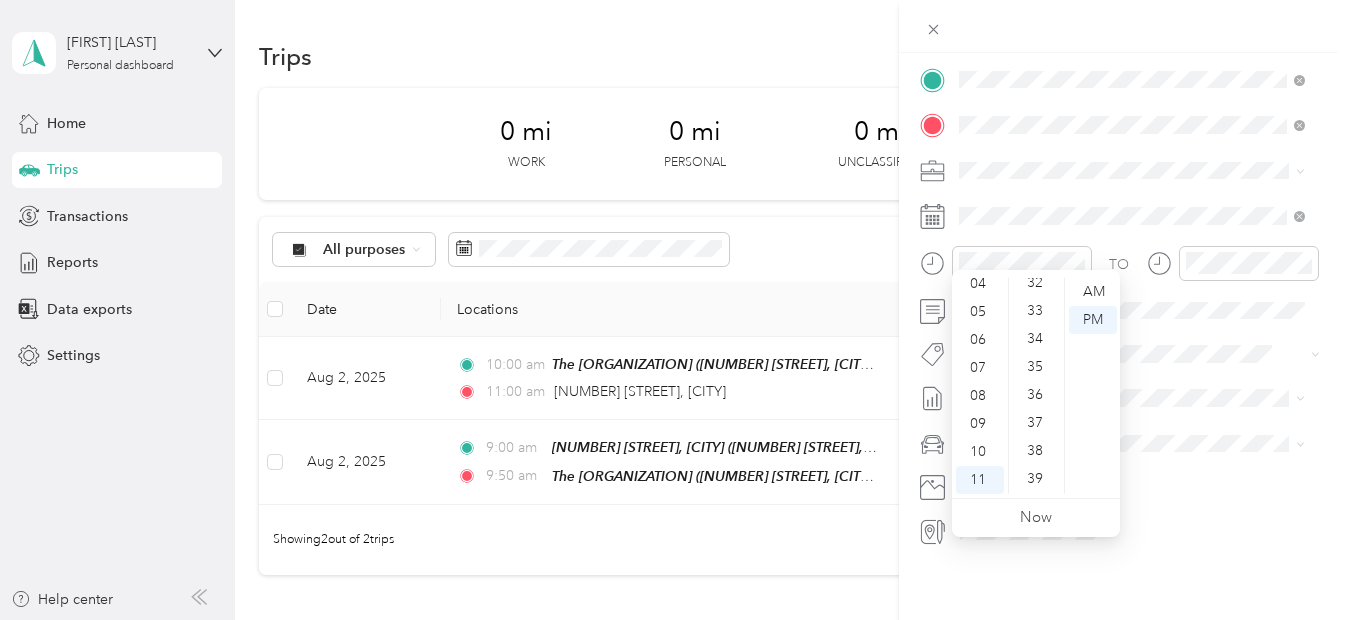 scroll, scrollTop: 833, scrollLeft: 0, axis: vertical 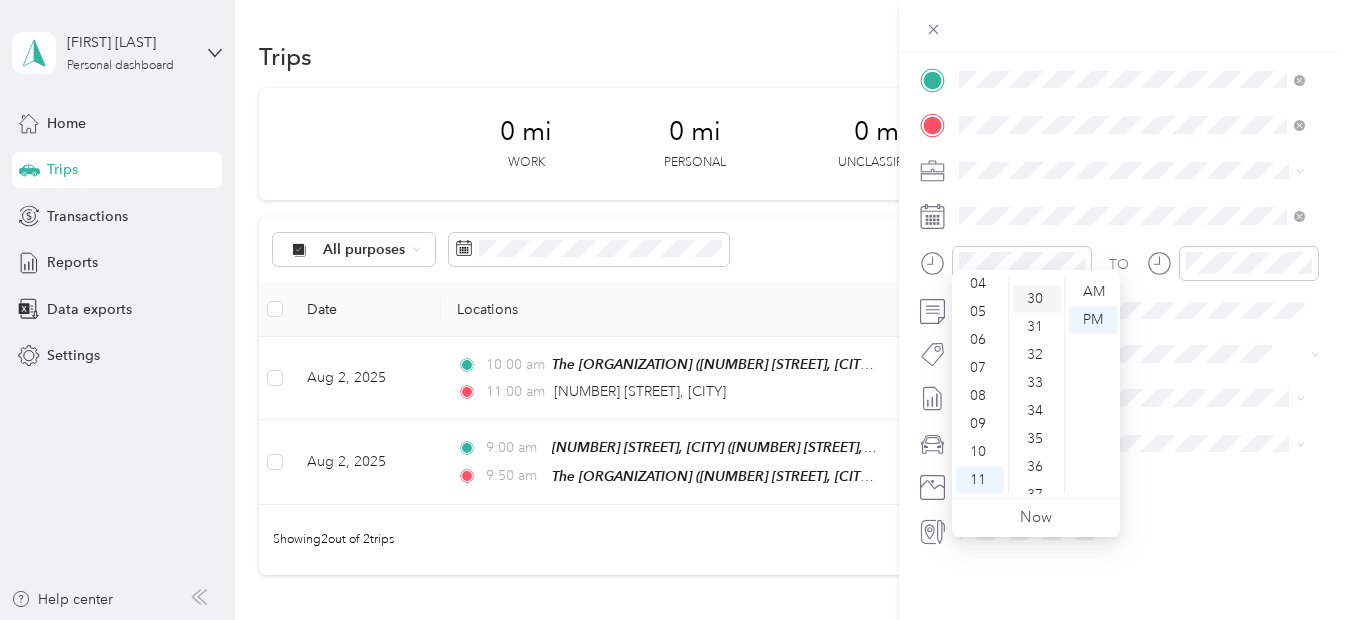 click on "30" at bounding box center [1037, 299] 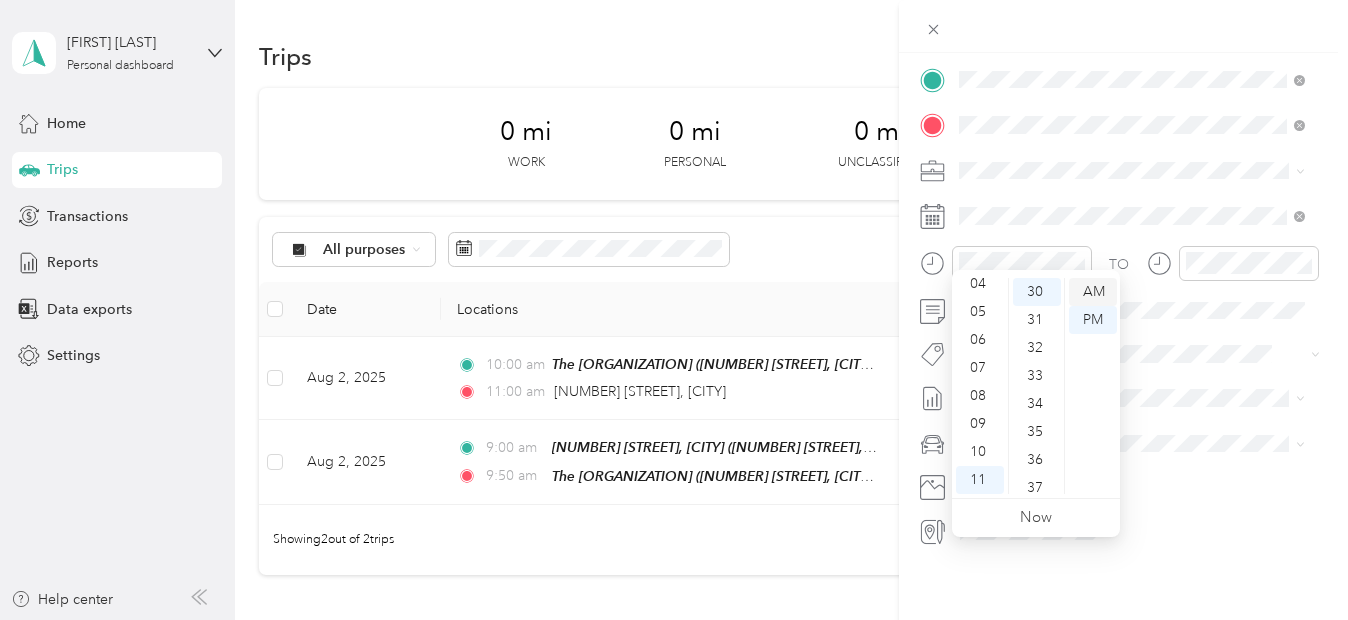click on "AM" at bounding box center (1093, 292) 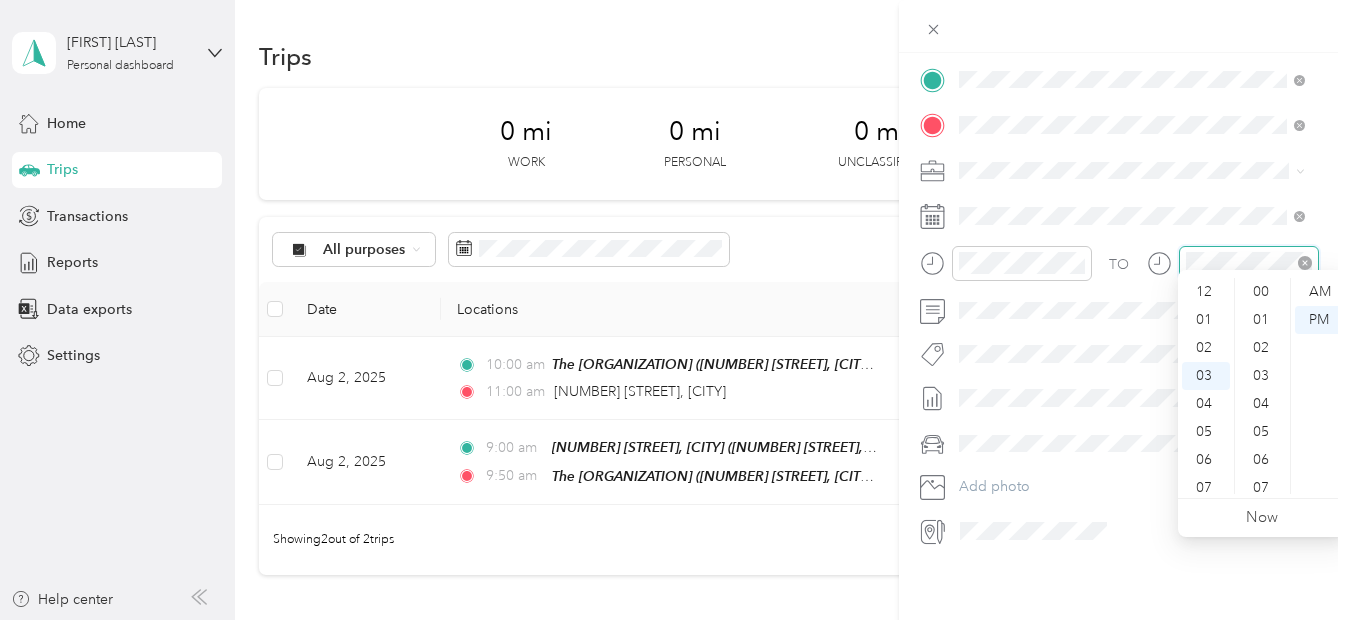 scroll, scrollTop: 84, scrollLeft: 0, axis: vertical 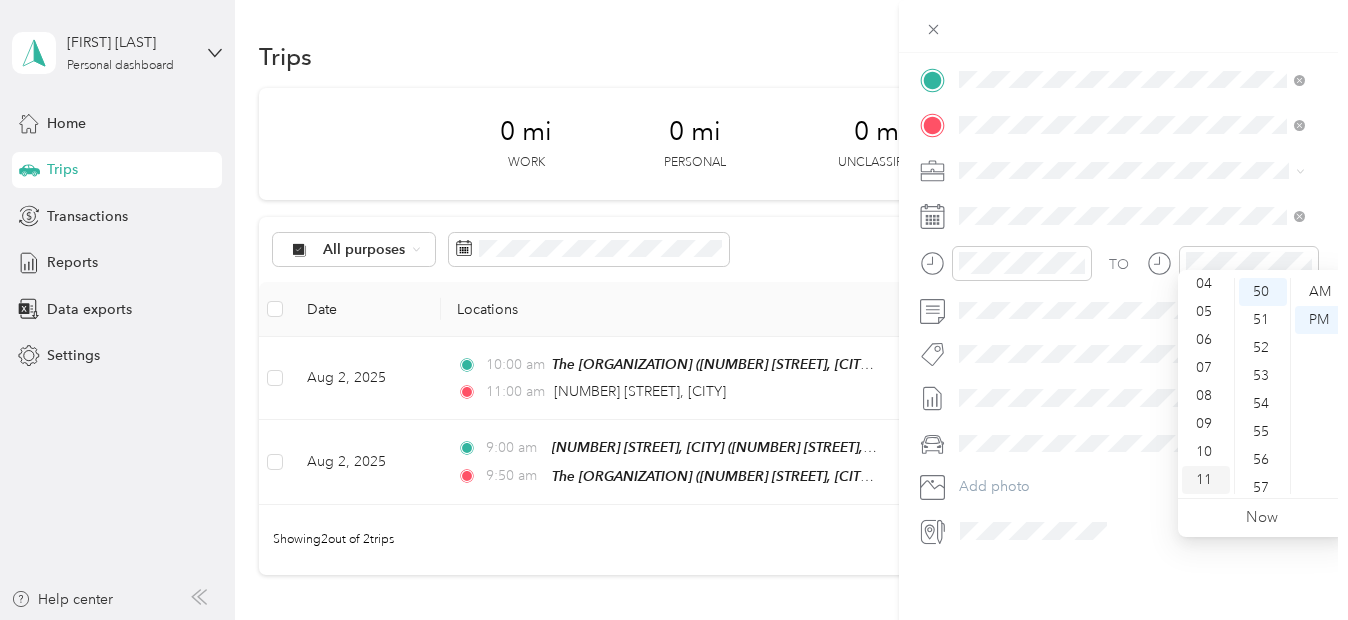 click on "11" at bounding box center (1206, 480) 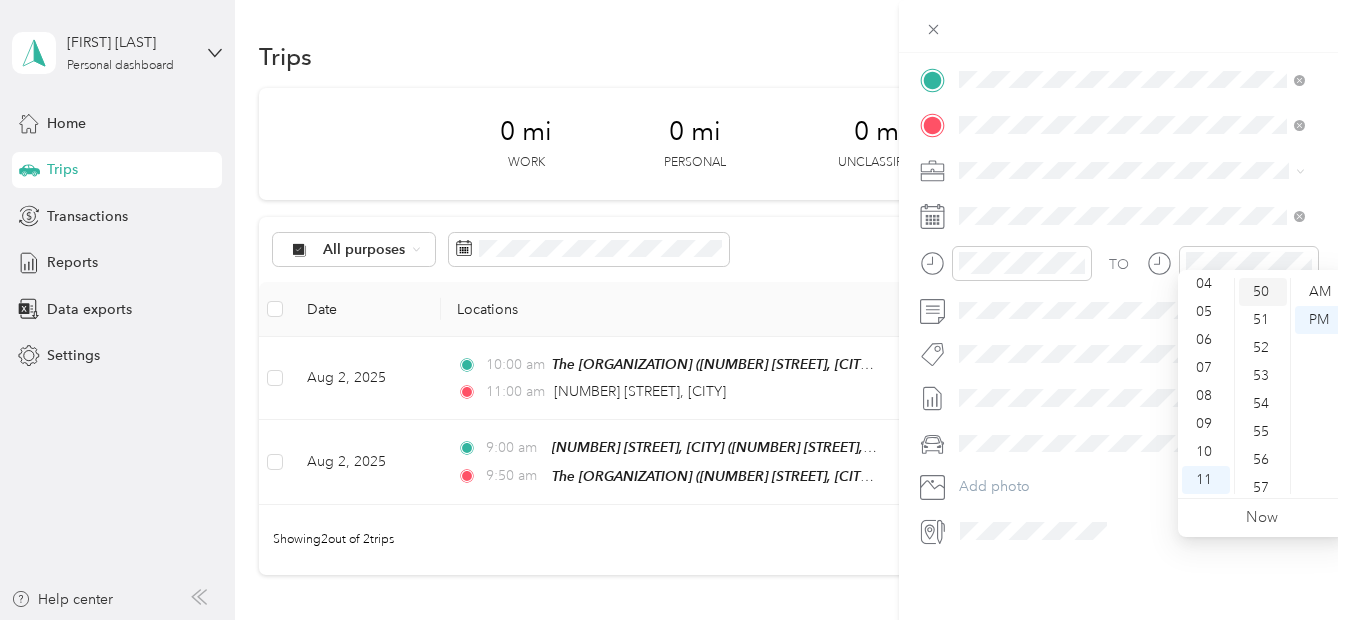 click on "50" at bounding box center (1263, 292) 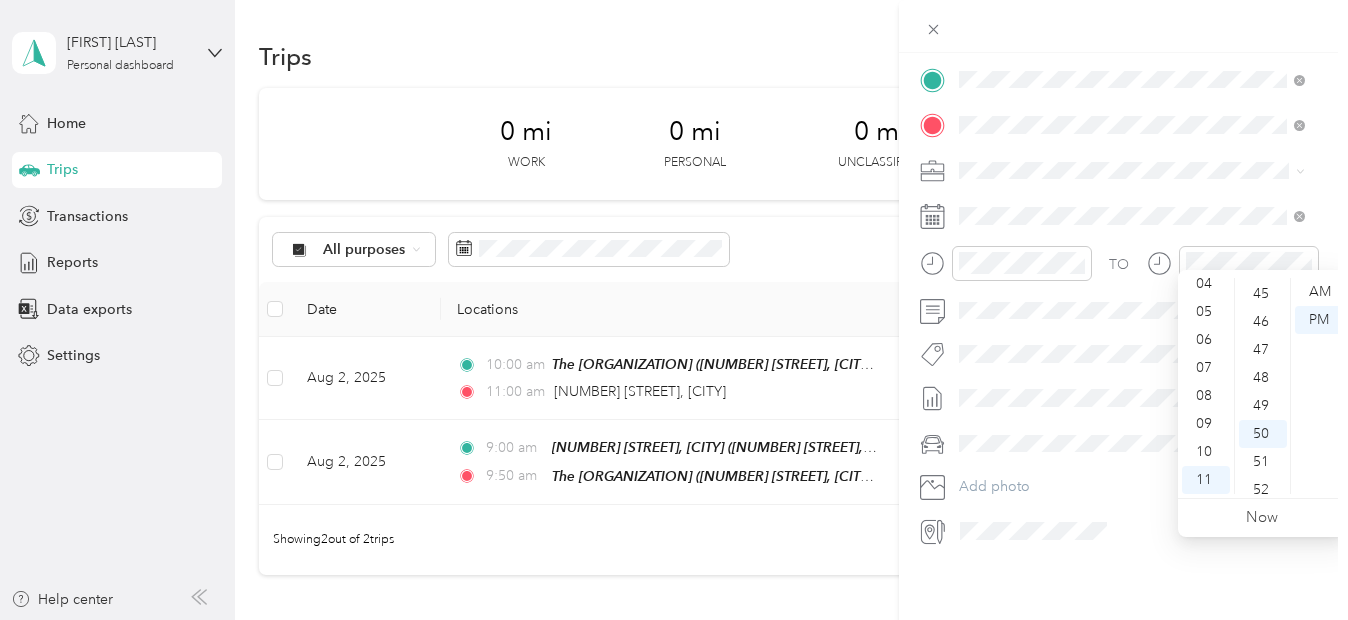 scroll, scrollTop: 1211, scrollLeft: 0, axis: vertical 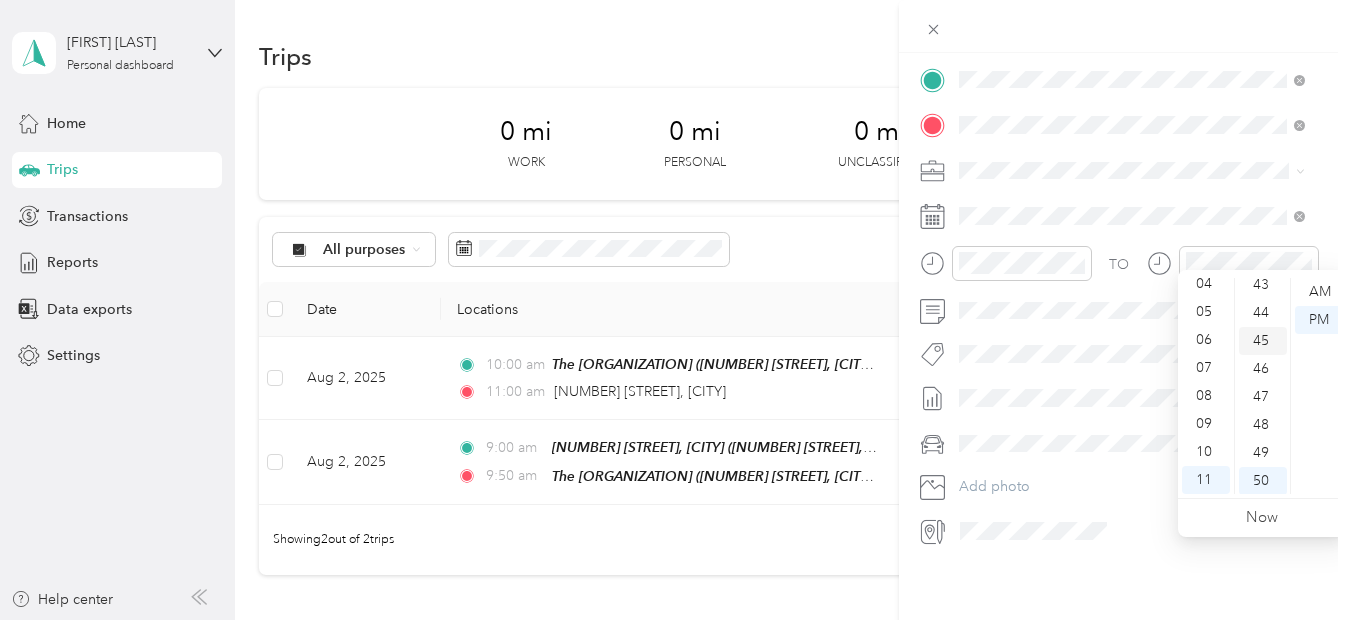 click on "45" at bounding box center (1263, 341) 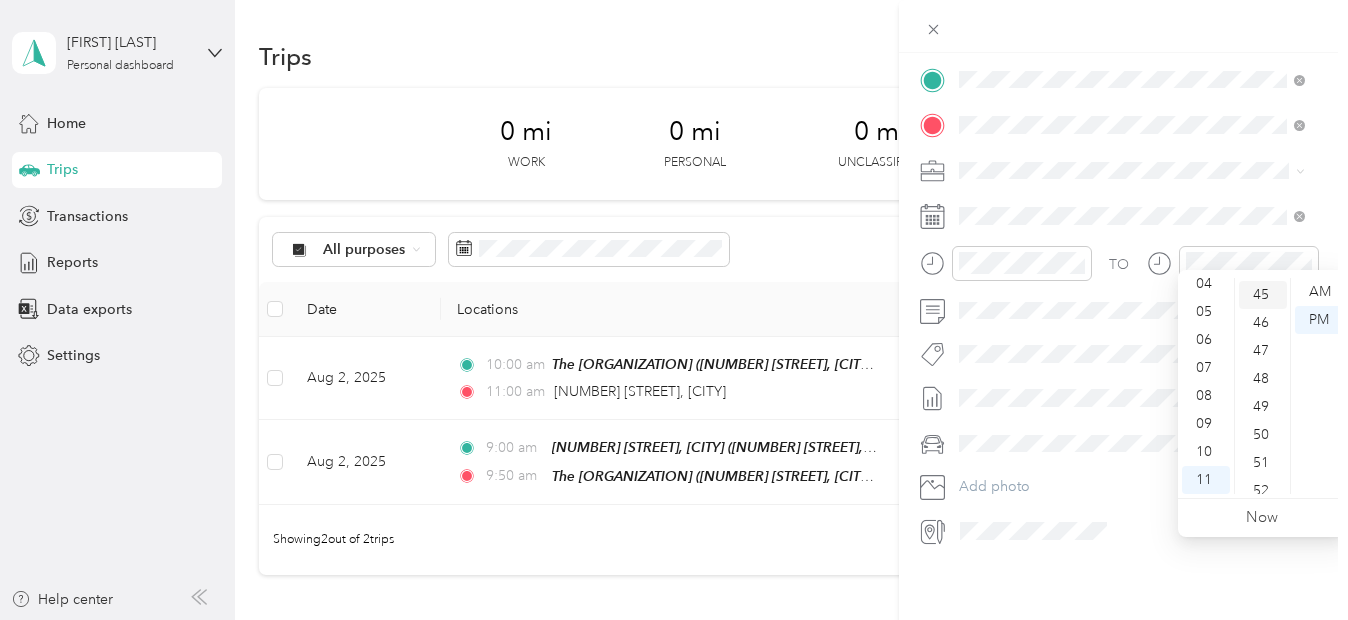 scroll, scrollTop: 1260, scrollLeft: 0, axis: vertical 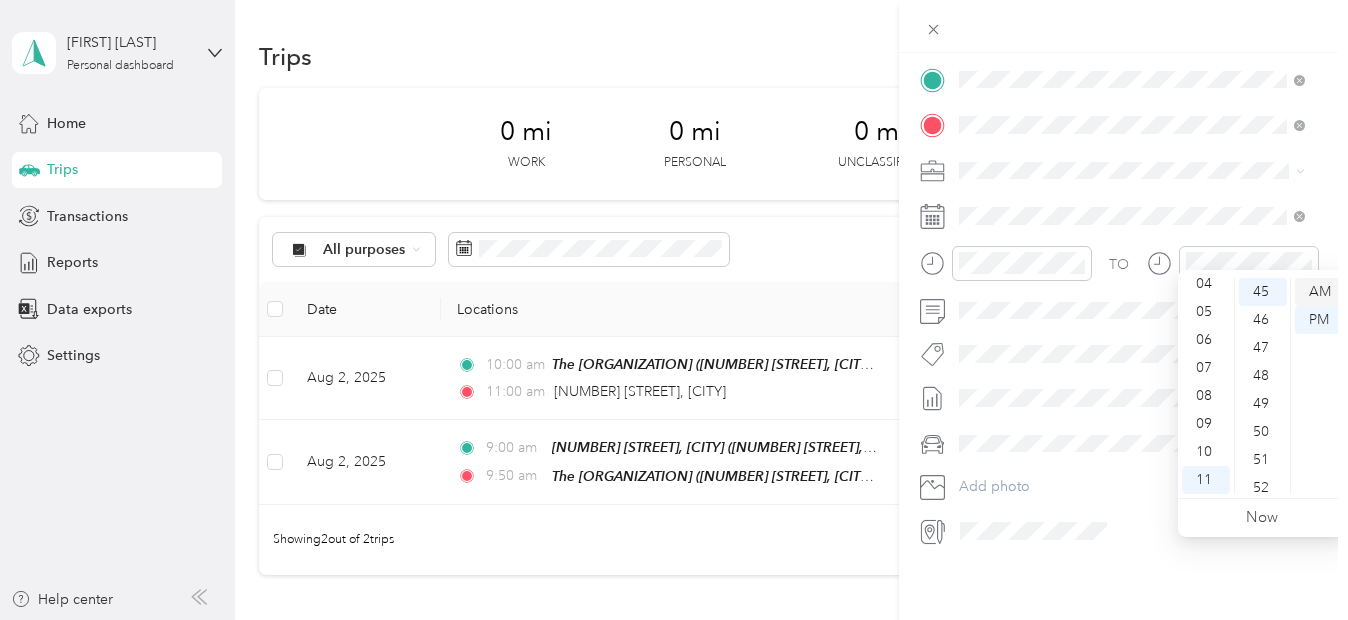 click on "AM" at bounding box center (1319, 292) 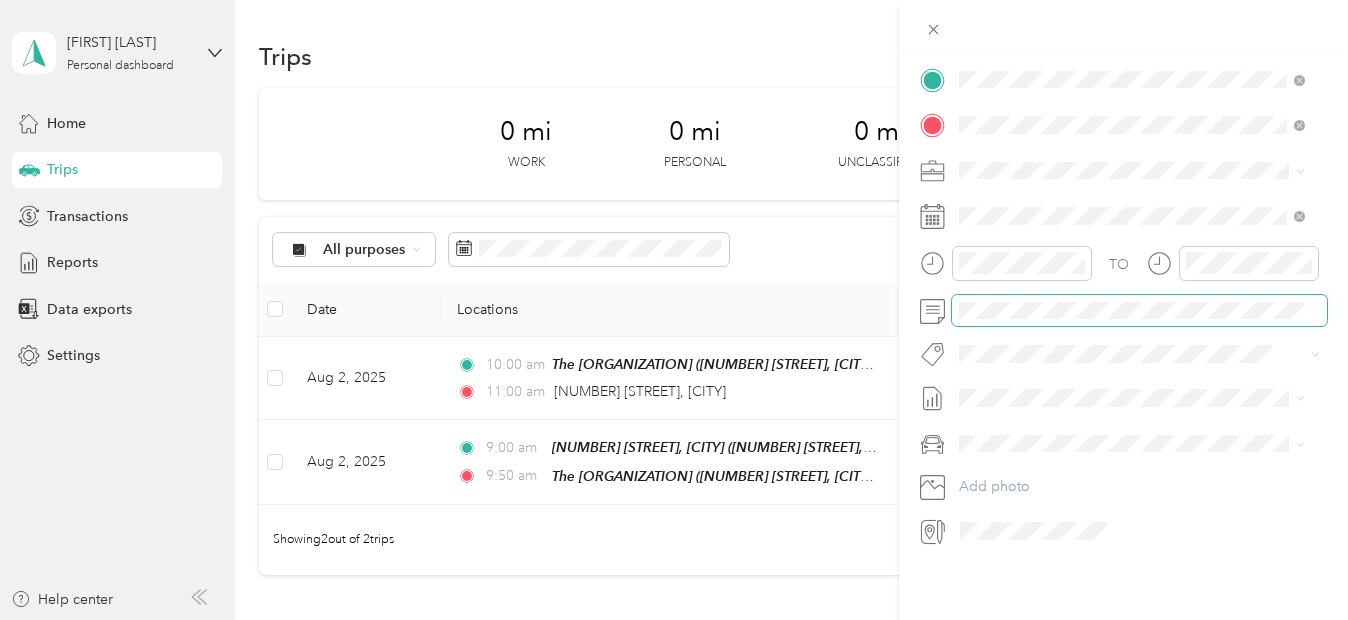 scroll, scrollTop: 0, scrollLeft: 0, axis: both 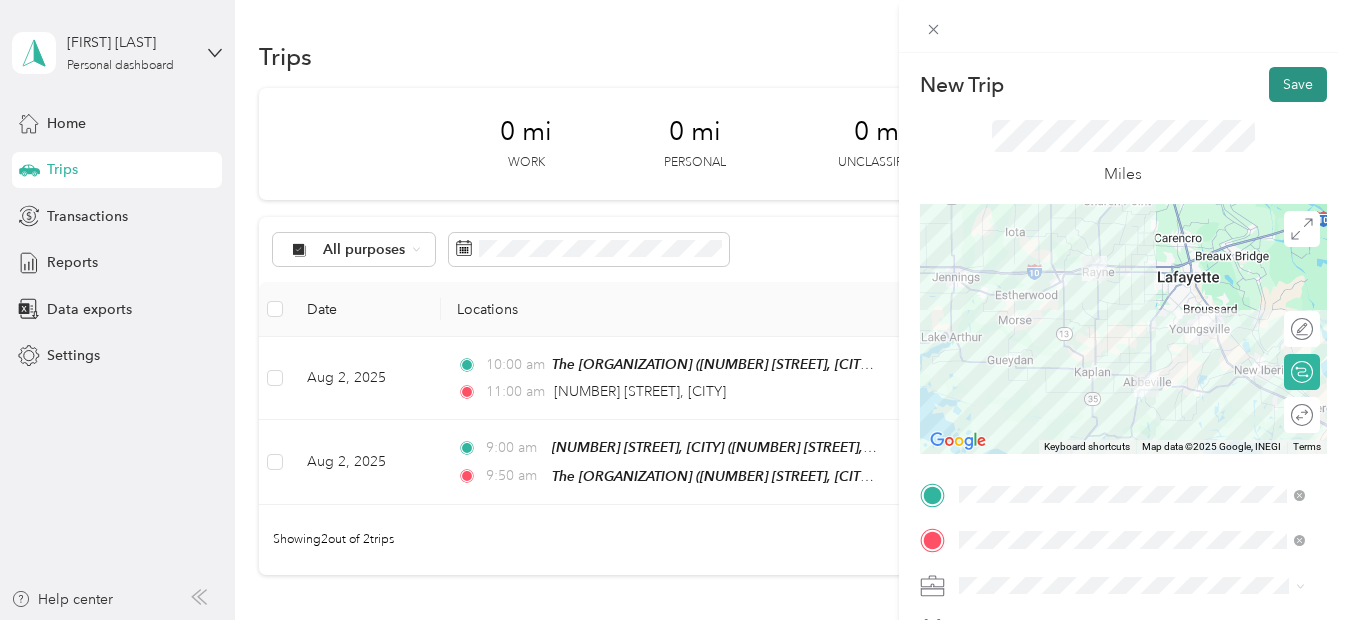 click on "Save" at bounding box center [1298, 84] 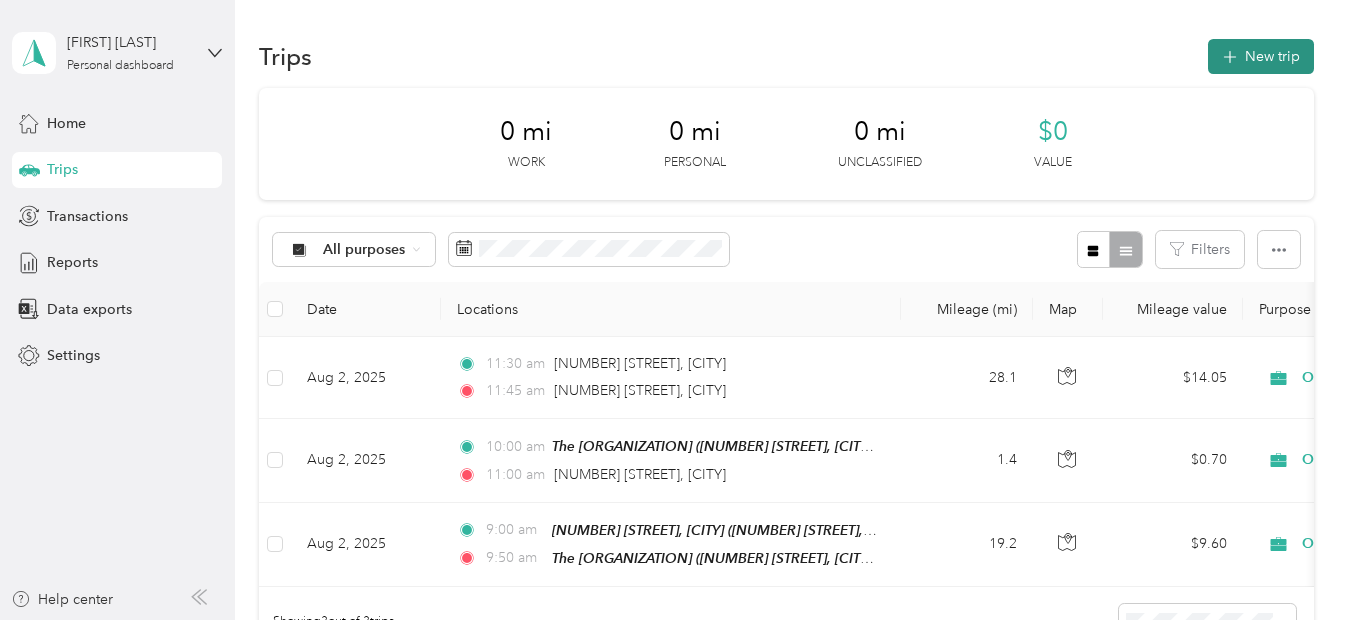 click on "New trip" at bounding box center (1261, 56) 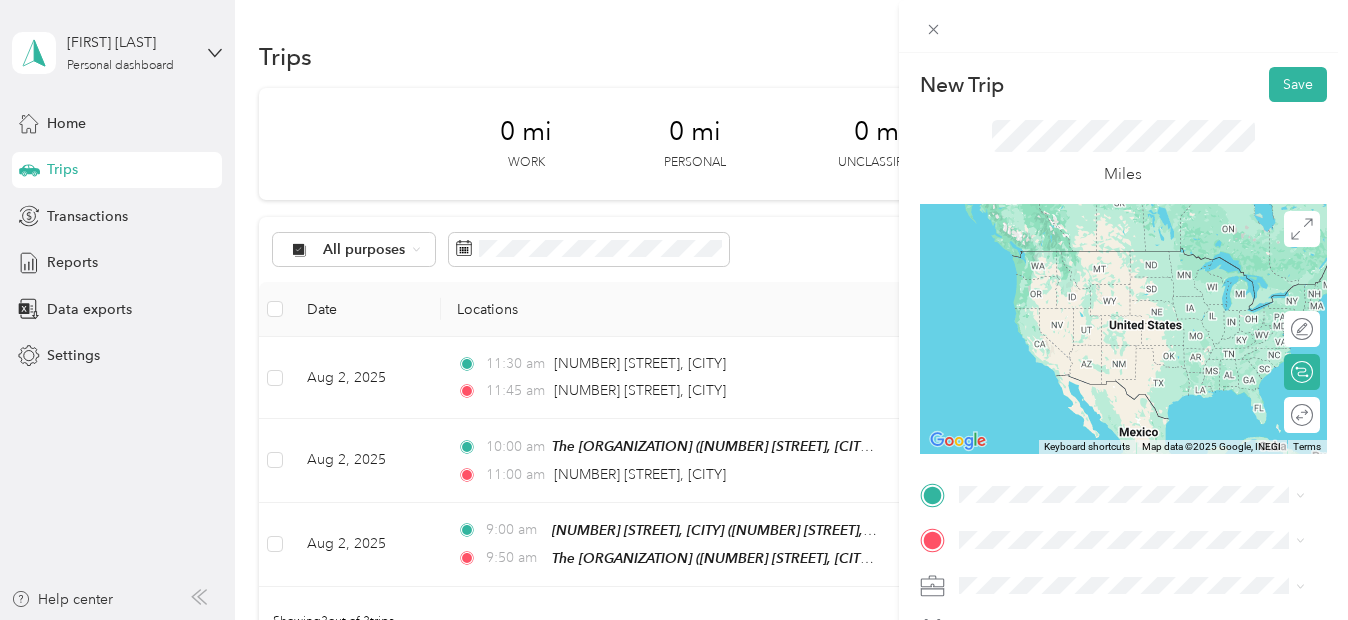 click on "[NUMBER] [STREET]
[CITY], [STATE] [POSTAL_CODE], [COUNTRY]" at bounding box center (1132, 252) 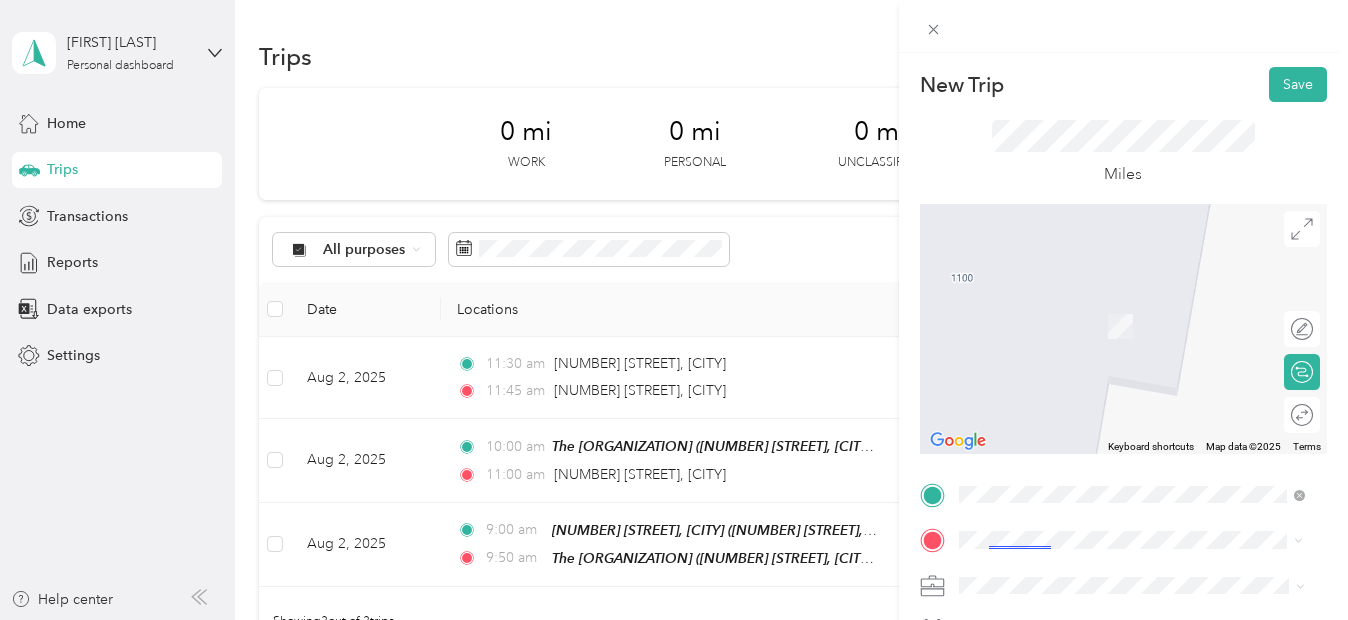 click on "[NUMBER] [STREET]
[CITY], [STATE] [POSTAL_CODE], [COUNTRY]" at bounding box center (1140, 494) 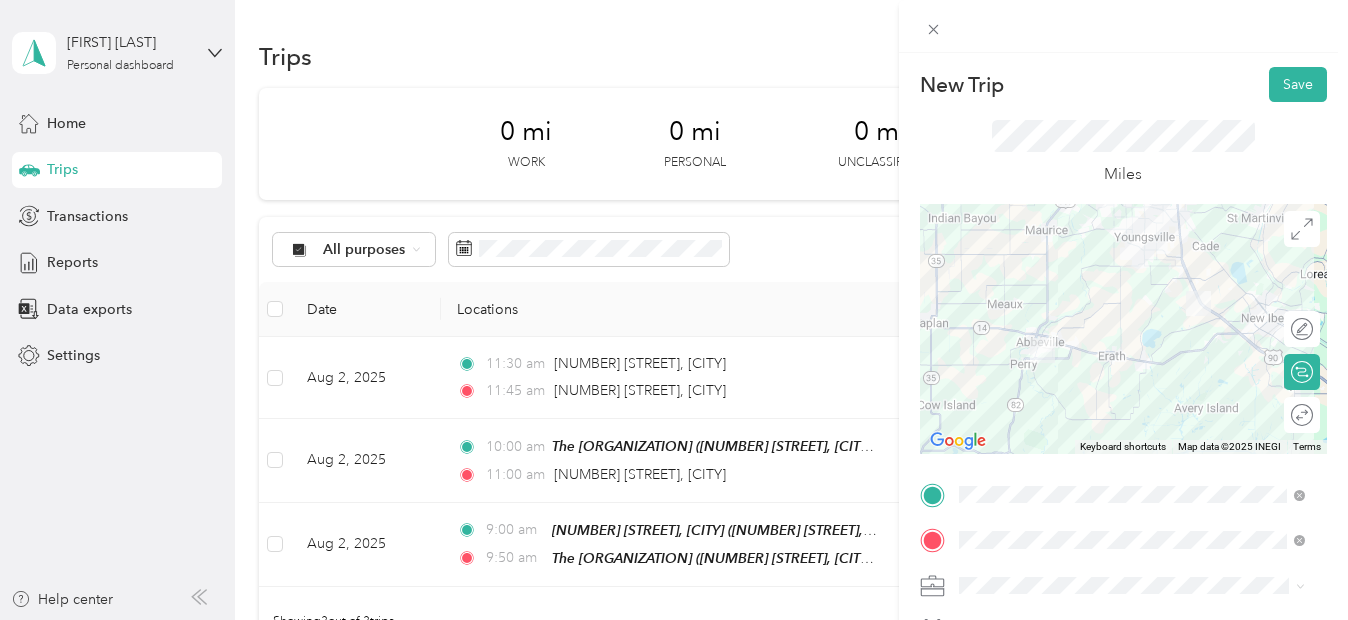 scroll, scrollTop: 430, scrollLeft: 0, axis: vertical 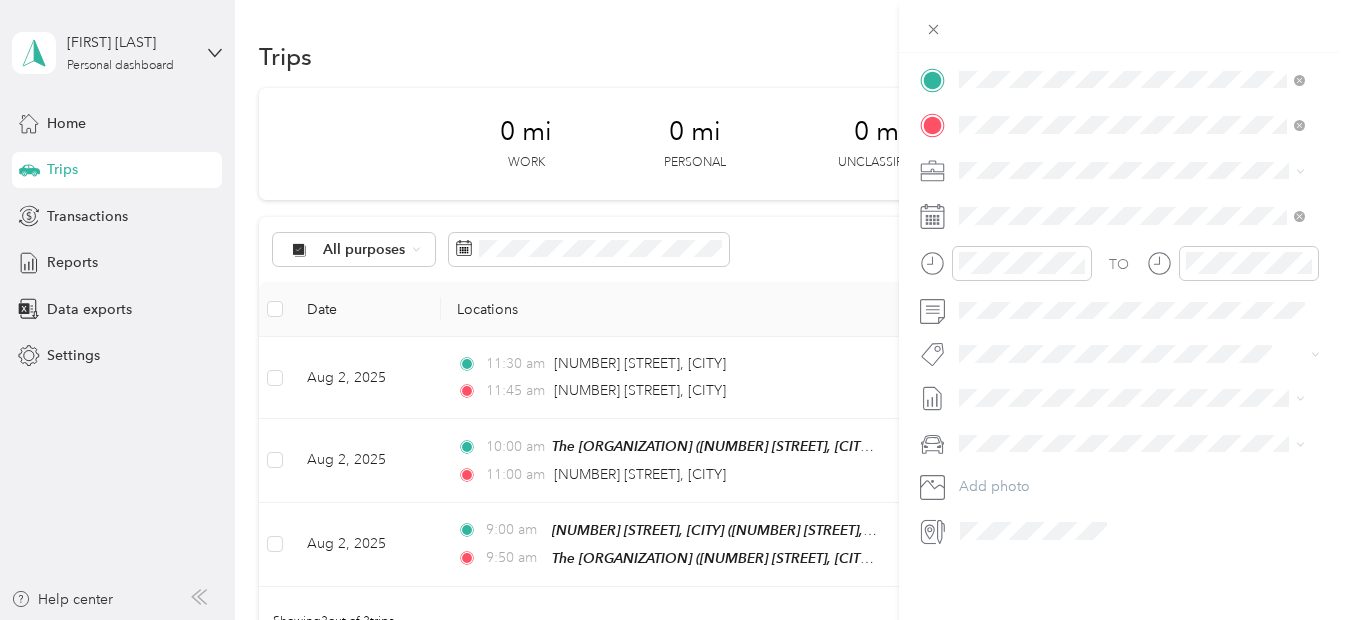 click on "Normal Visit" at bounding box center (1132, 424) 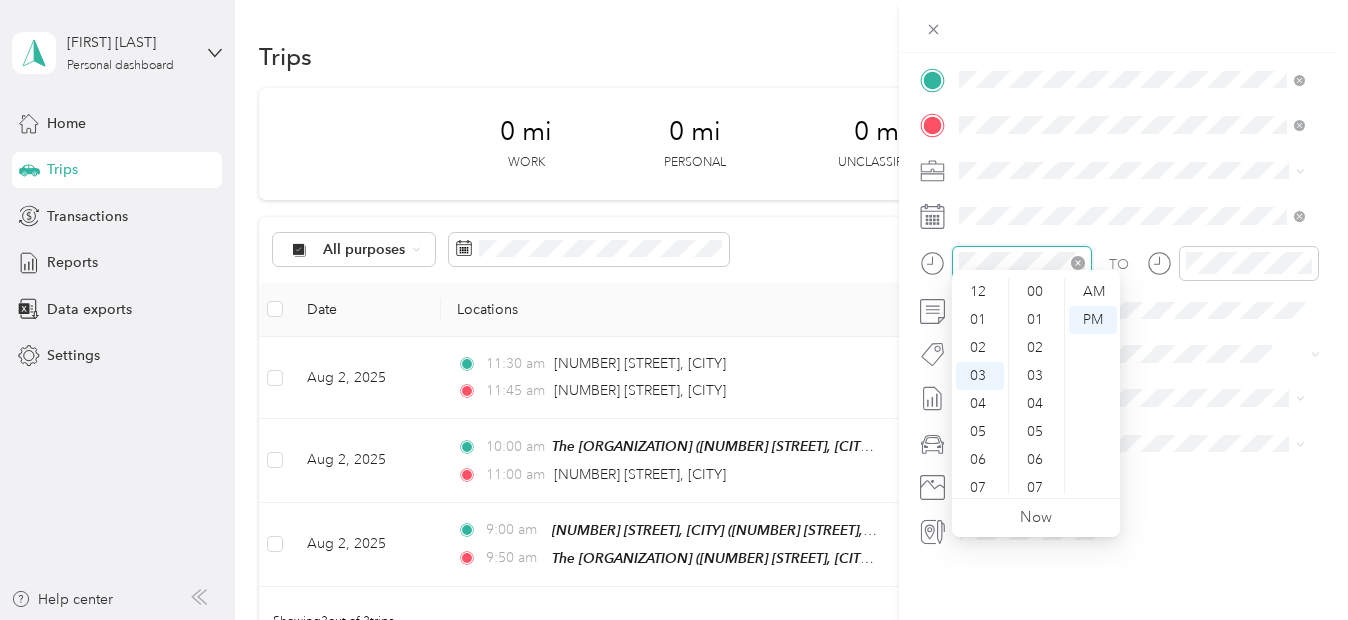 scroll, scrollTop: 84, scrollLeft: 0, axis: vertical 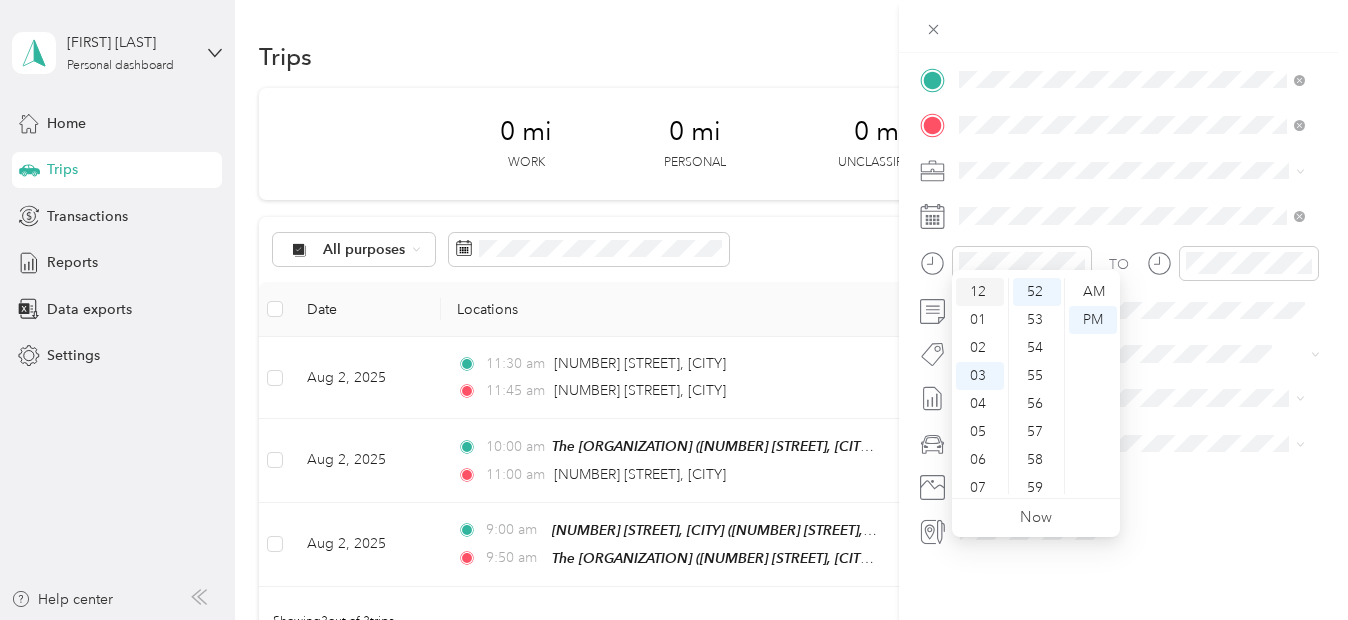 click on "12" at bounding box center (980, 292) 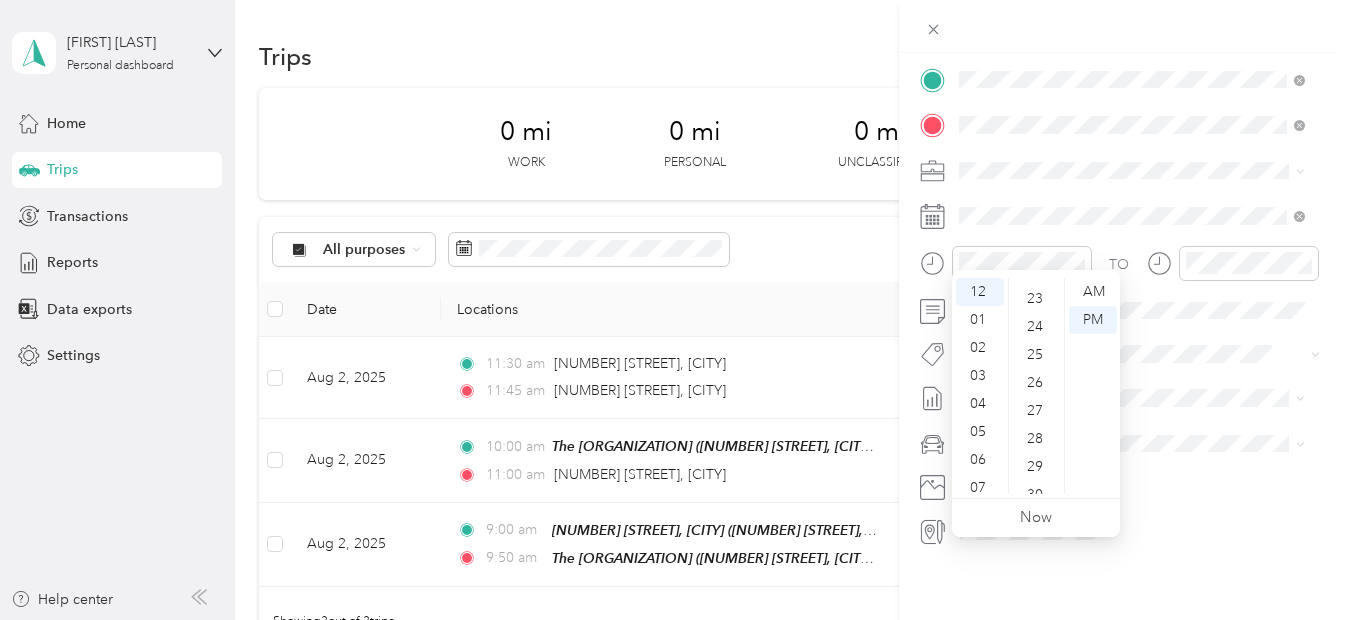scroll, scrollTop: 448, scrollLeft: 0, axis: vertical 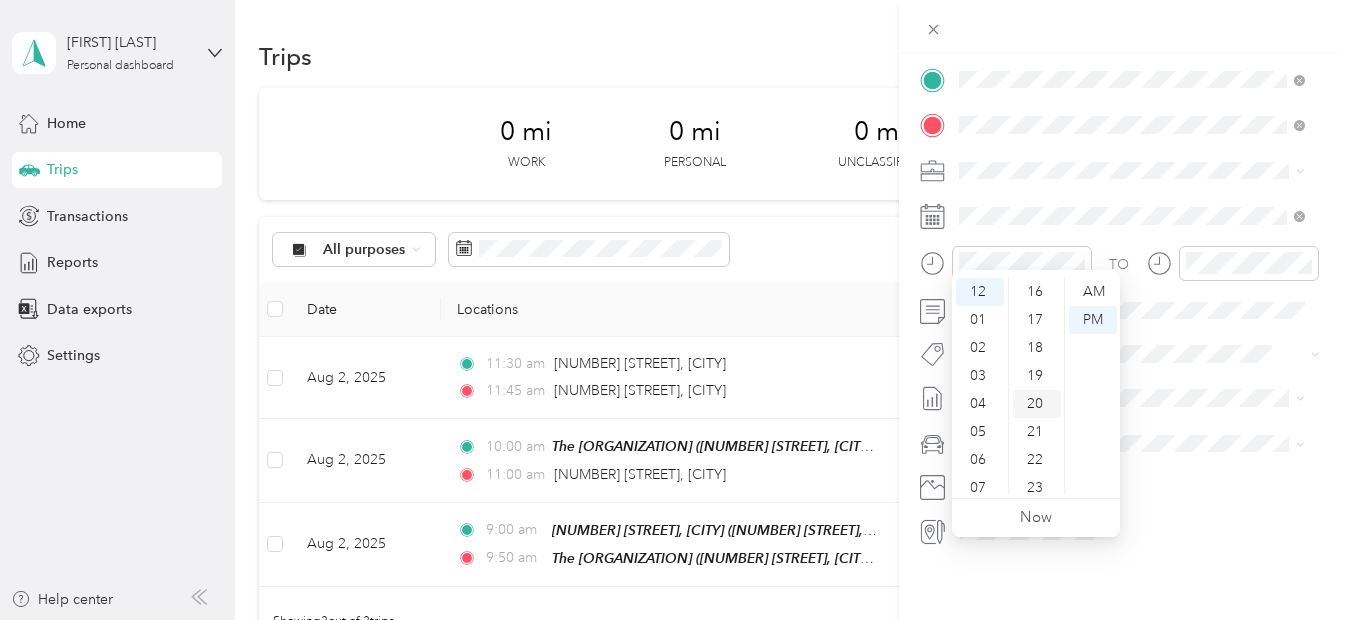click on "20" at bounding box center (1037, 404) 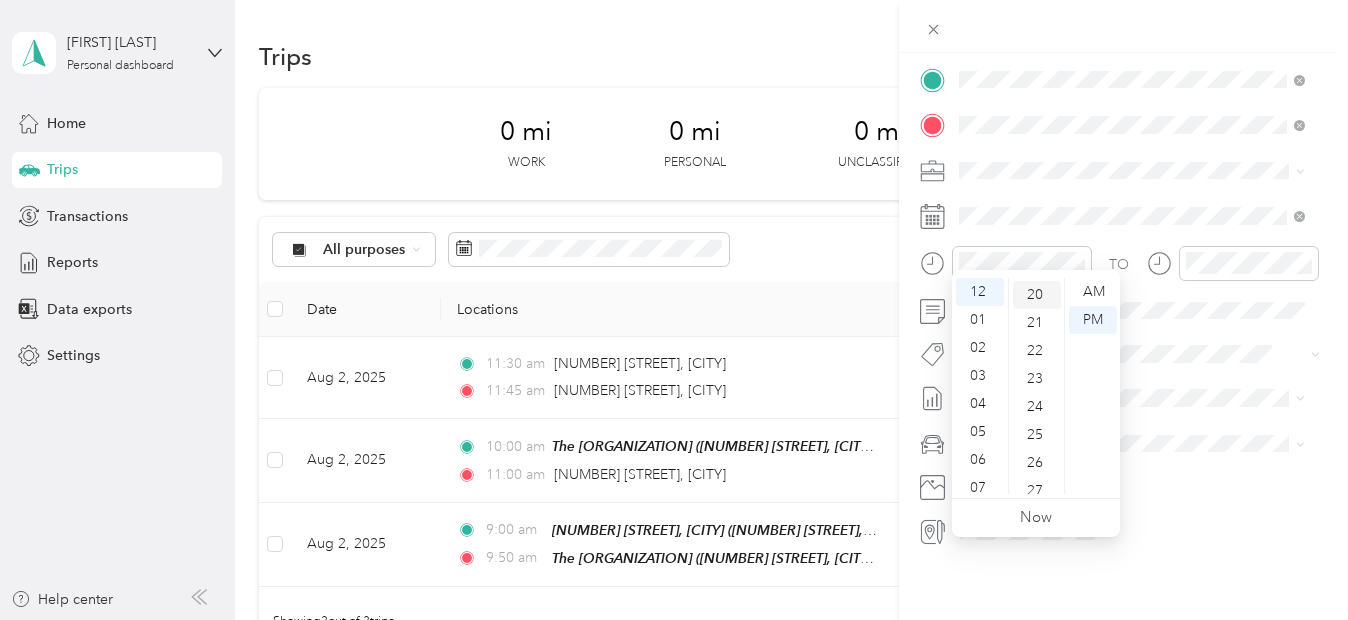 scroll, scrollTop: 560, scrollLeft: 0, axis: vertical 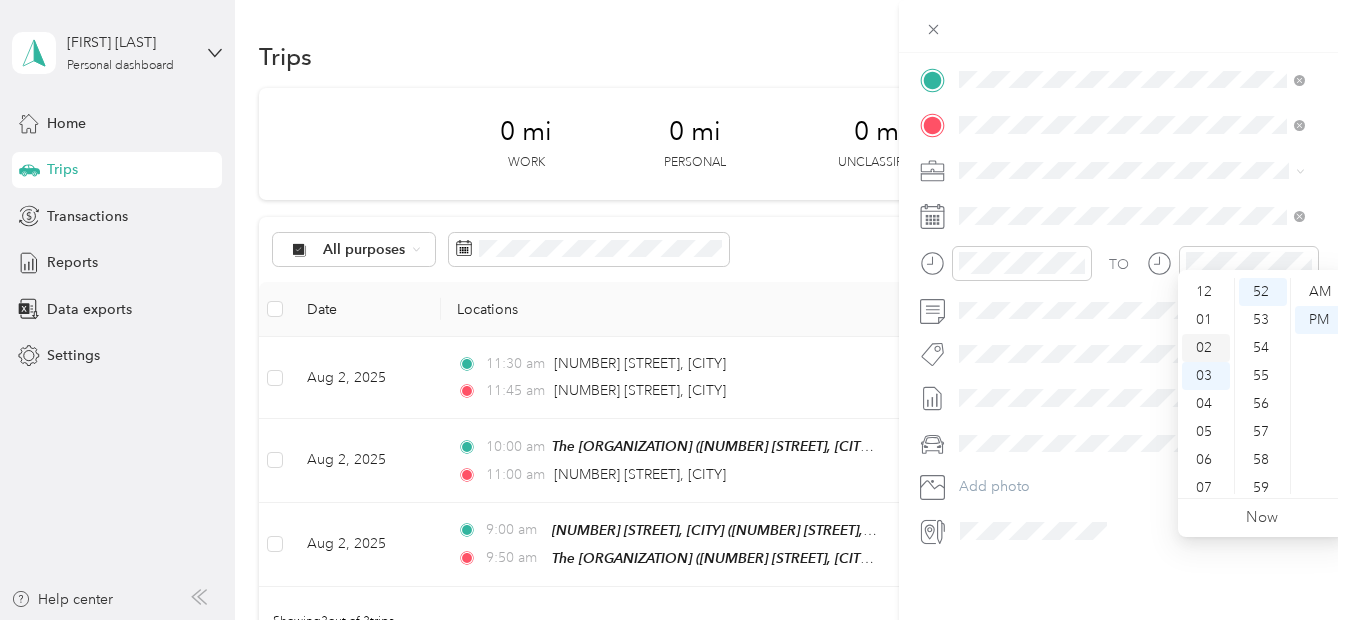 click on "02" at bounding box center (1206, 348) 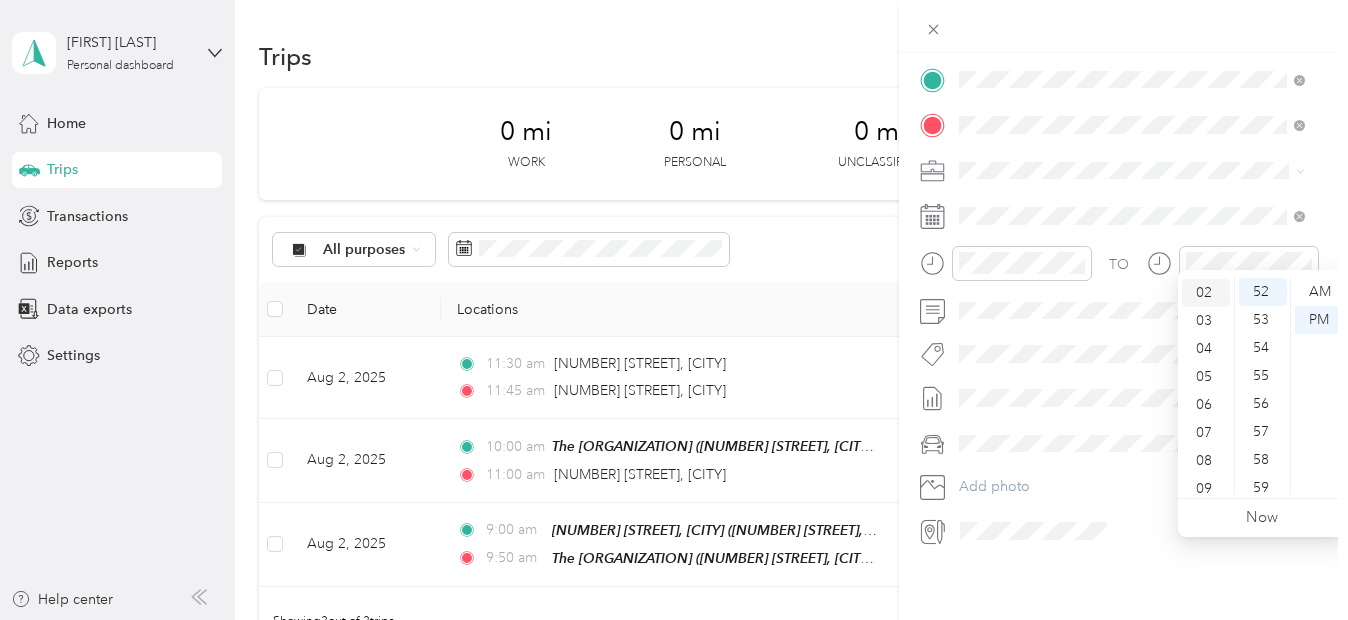 scroll, scrollTop: 56, scrollLeft: 0, axis: vertical 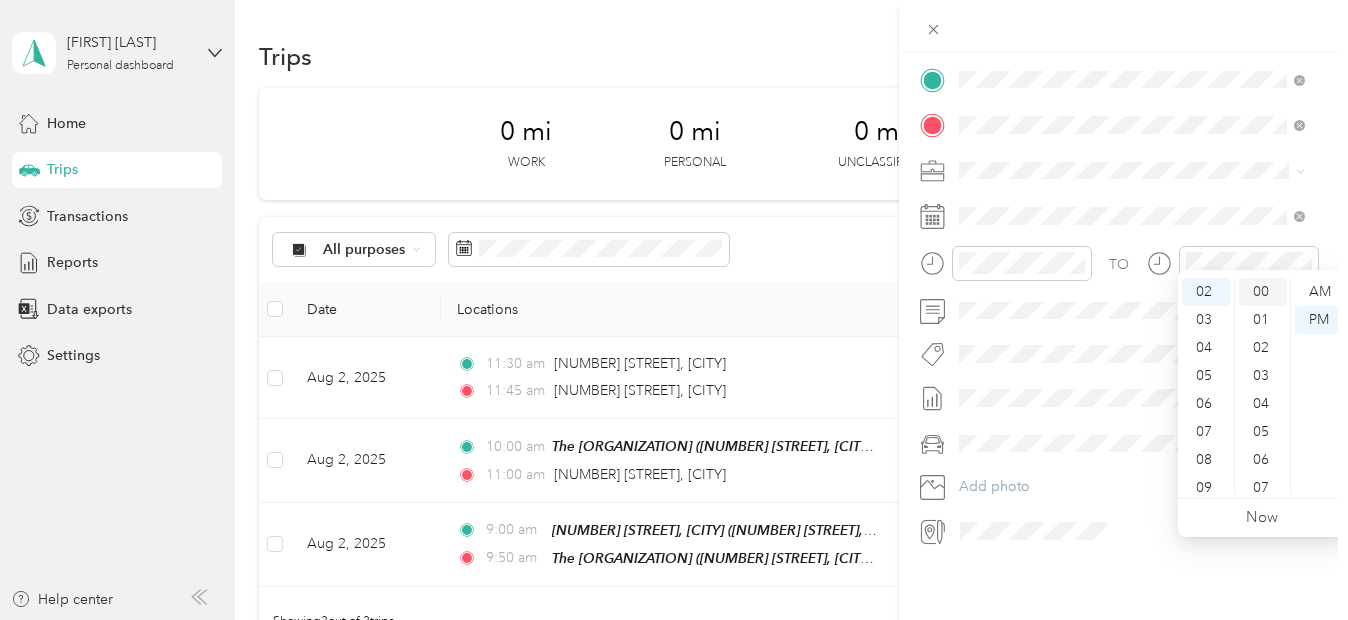 click on "00" at bounding box center [1263, 292] 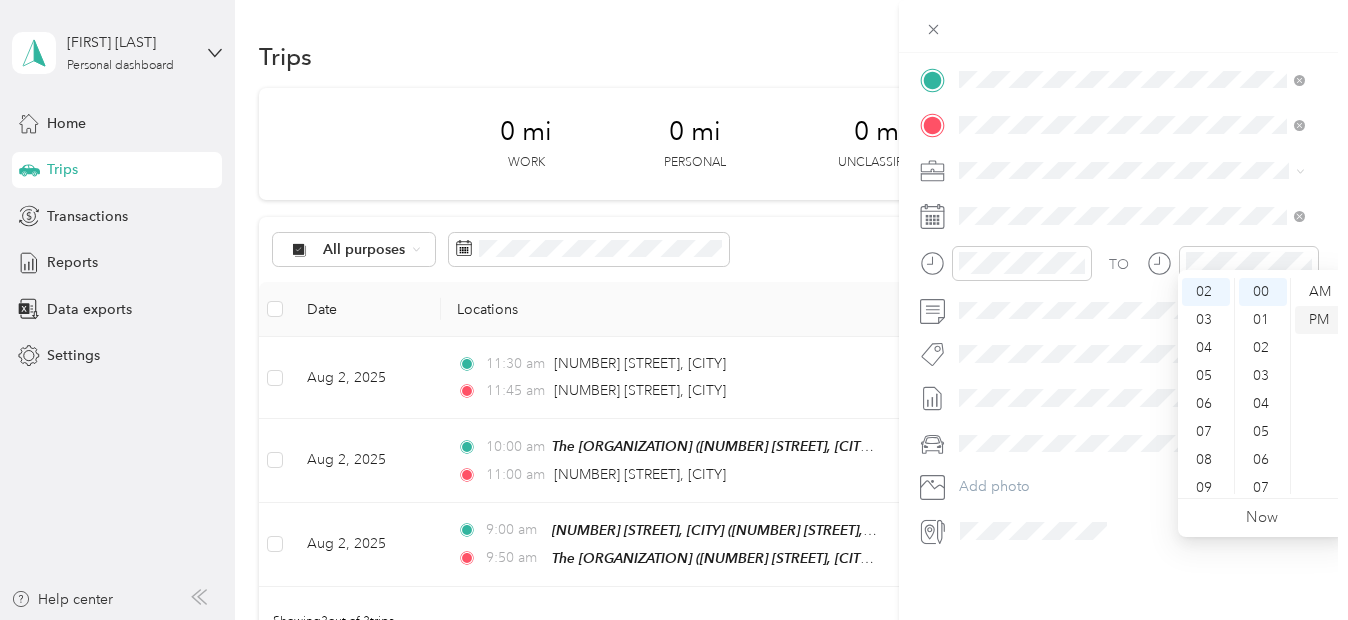 click on "PM" at bounding box center [1319, 320] 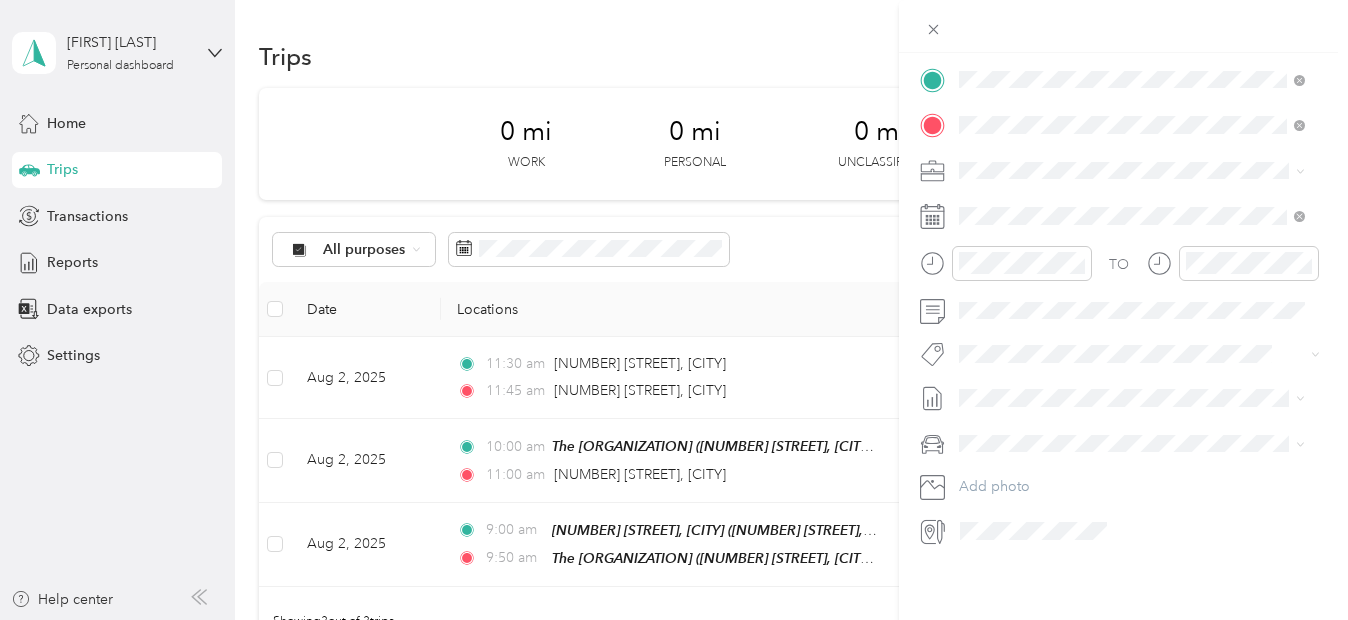 click on "On Call Normal Visit" at bounding box center [1132, 327] 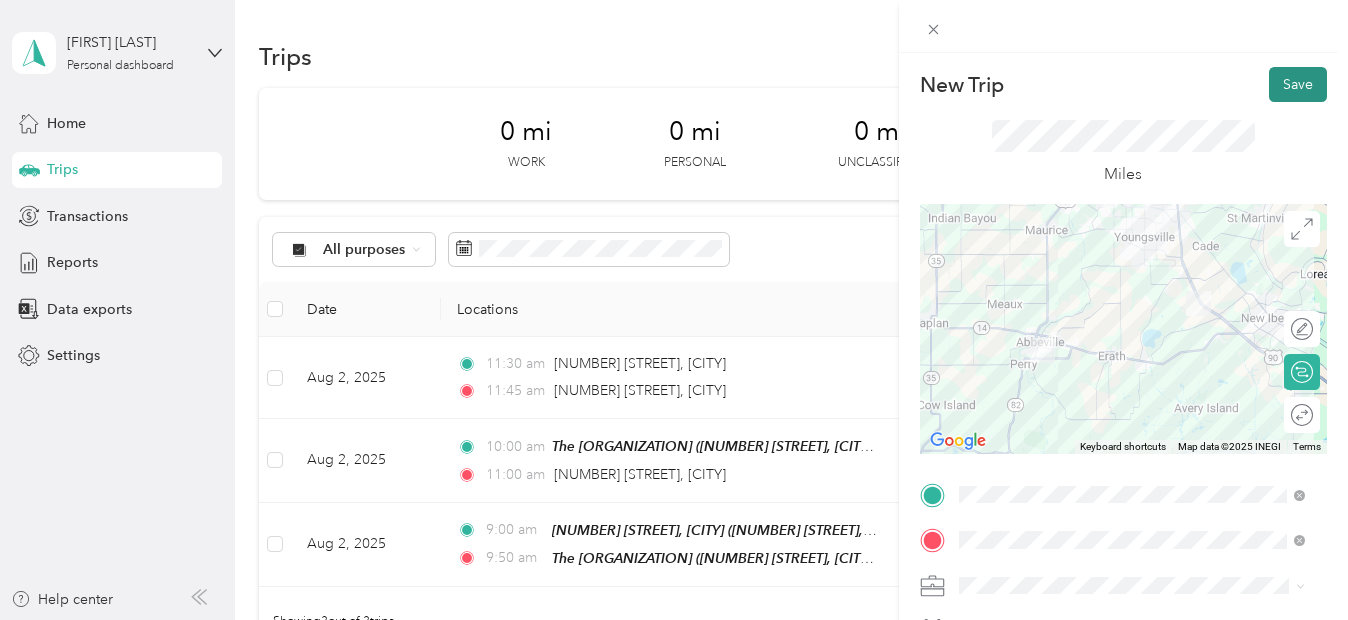 click on "Save" at bounding box center (1298, 84) 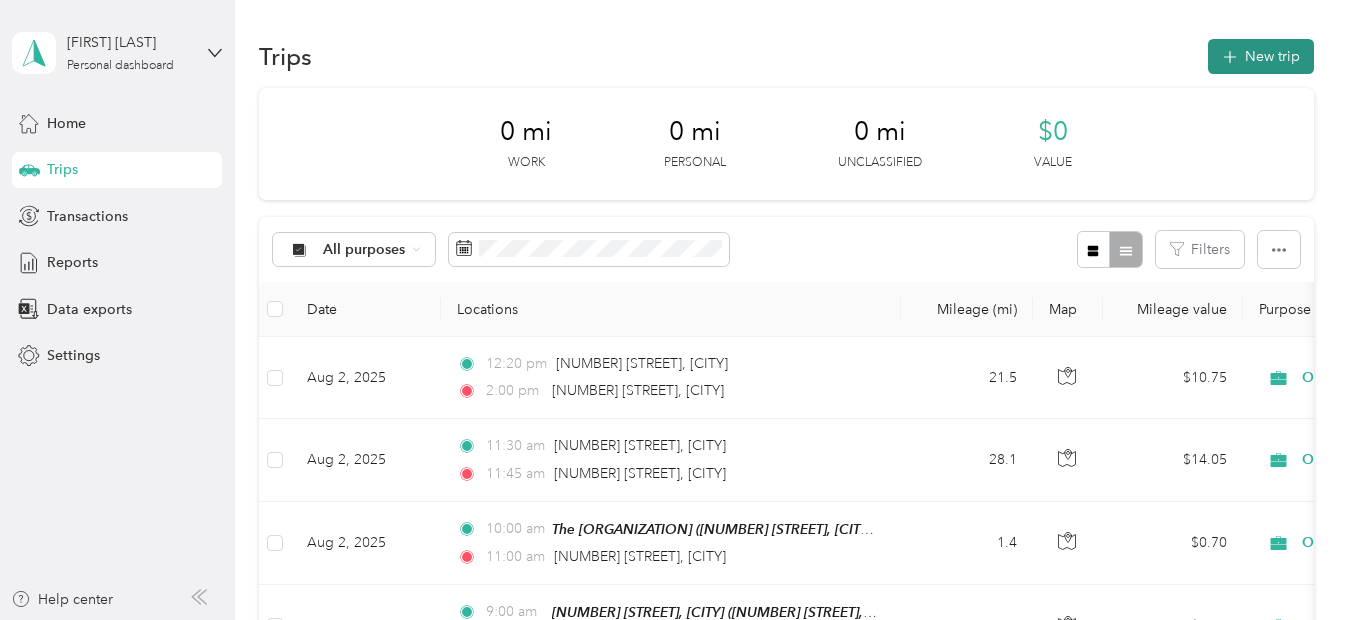 click on "New trip" at bounding box center (1261, 56) 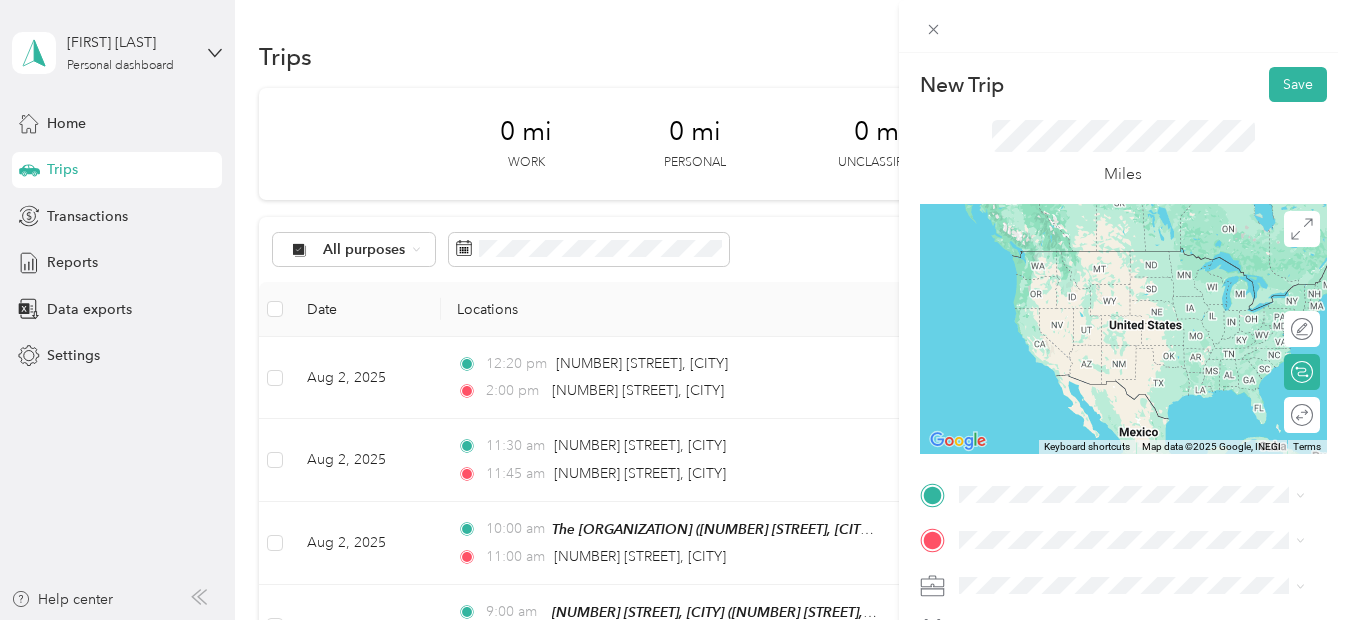 click on "[NUMBER] [STREET]
[CITY], [STATE] [POSTAL_CODE], [COUNTRY]" at bounding box center [1140, 439] 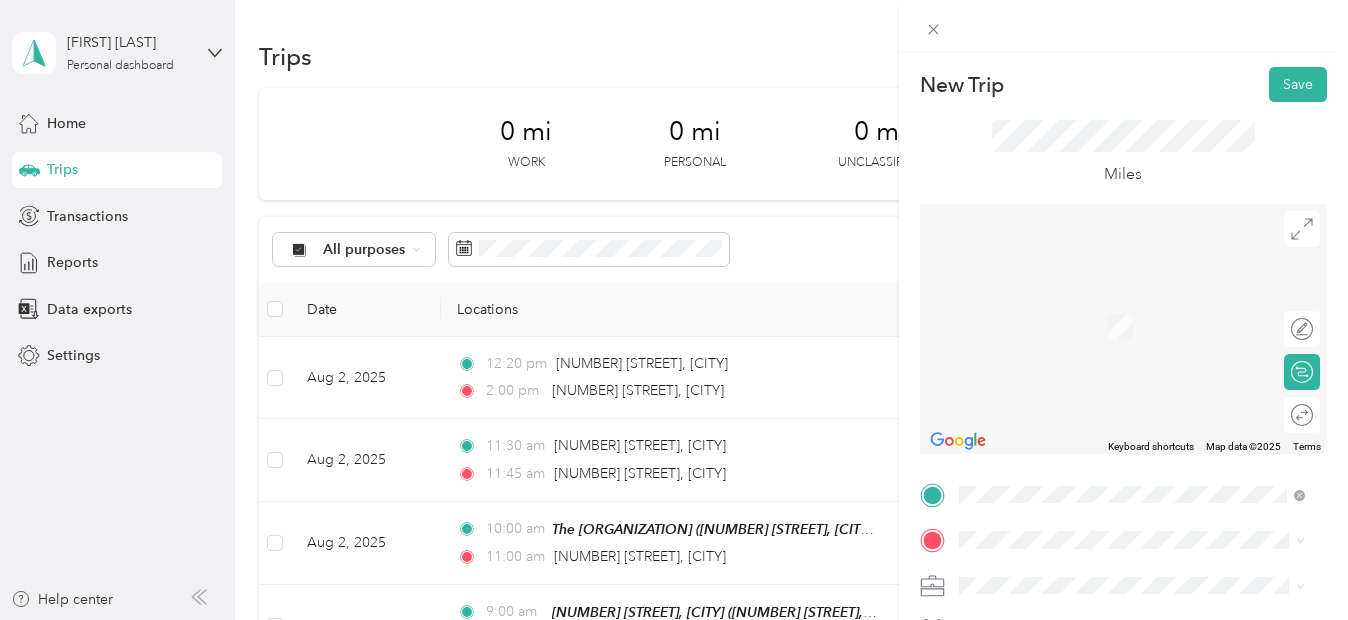 click on "[NUMBER] [STREET], [CITY] [NUMBER] [STREET], [POSTAL_CODE], [CITY], [STATE], [COUNTRY]" at bounding box center (1132, 414) 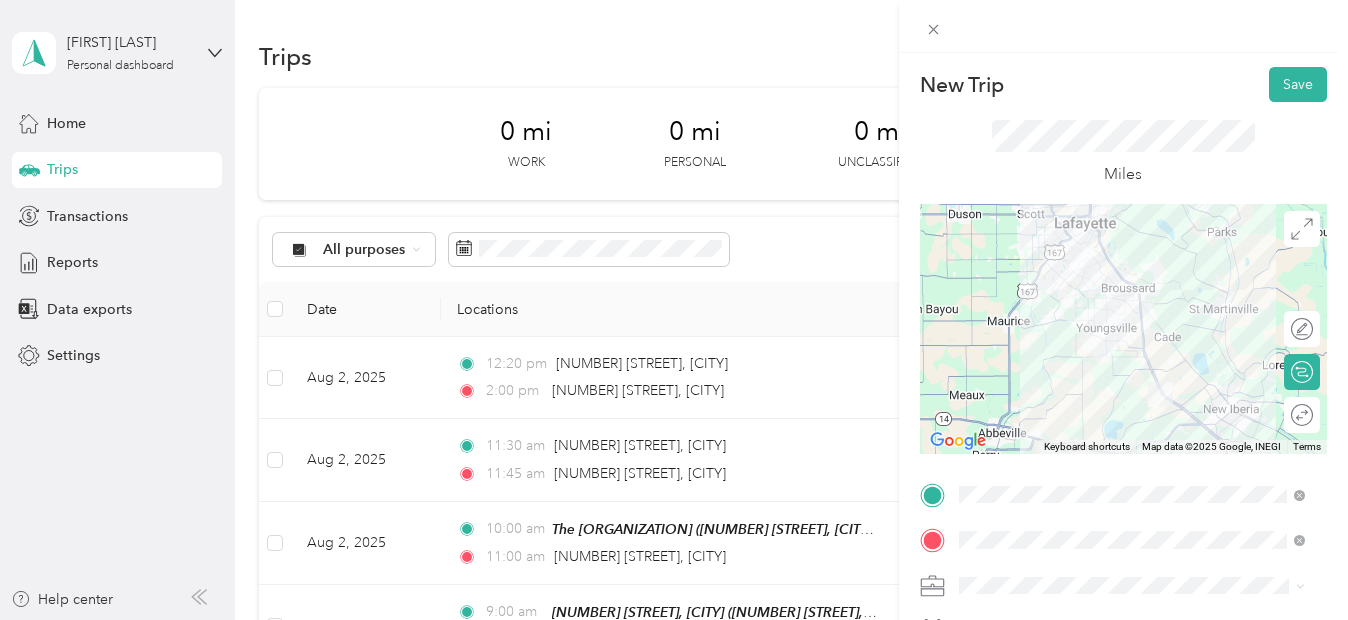 scroll, scrollTop: 430, scrollLeft: 0, axis: vertical 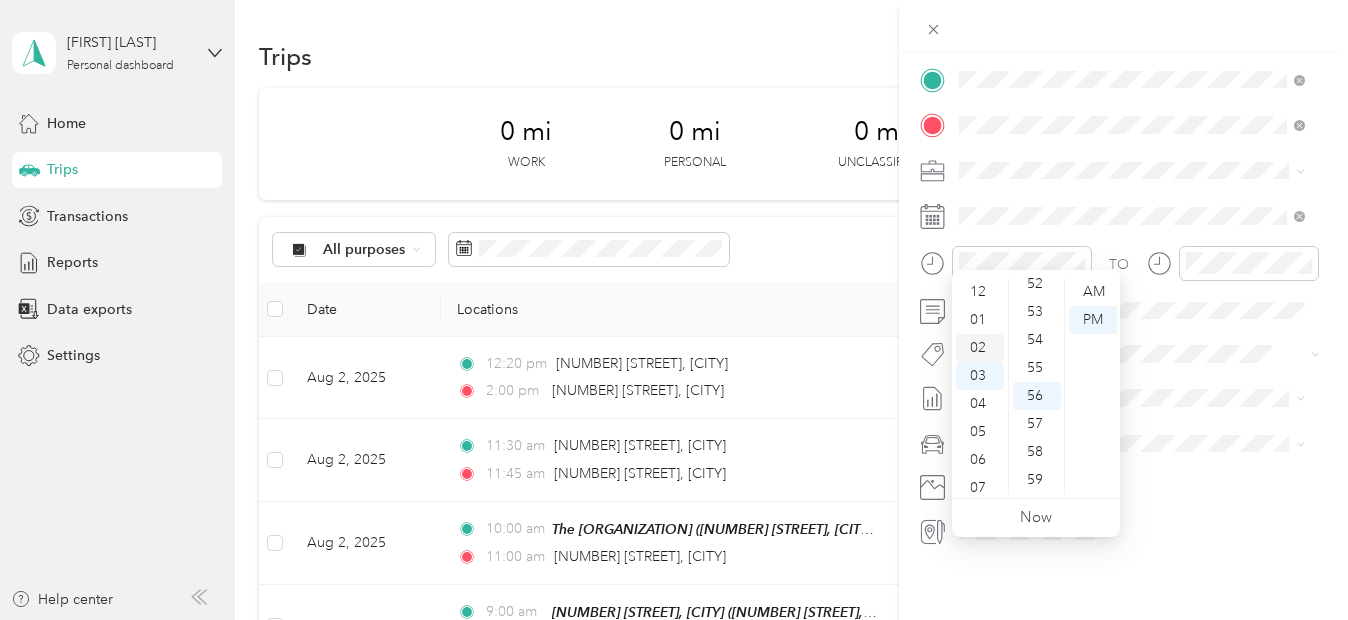 click on "02" at bounding box center [980, 348] 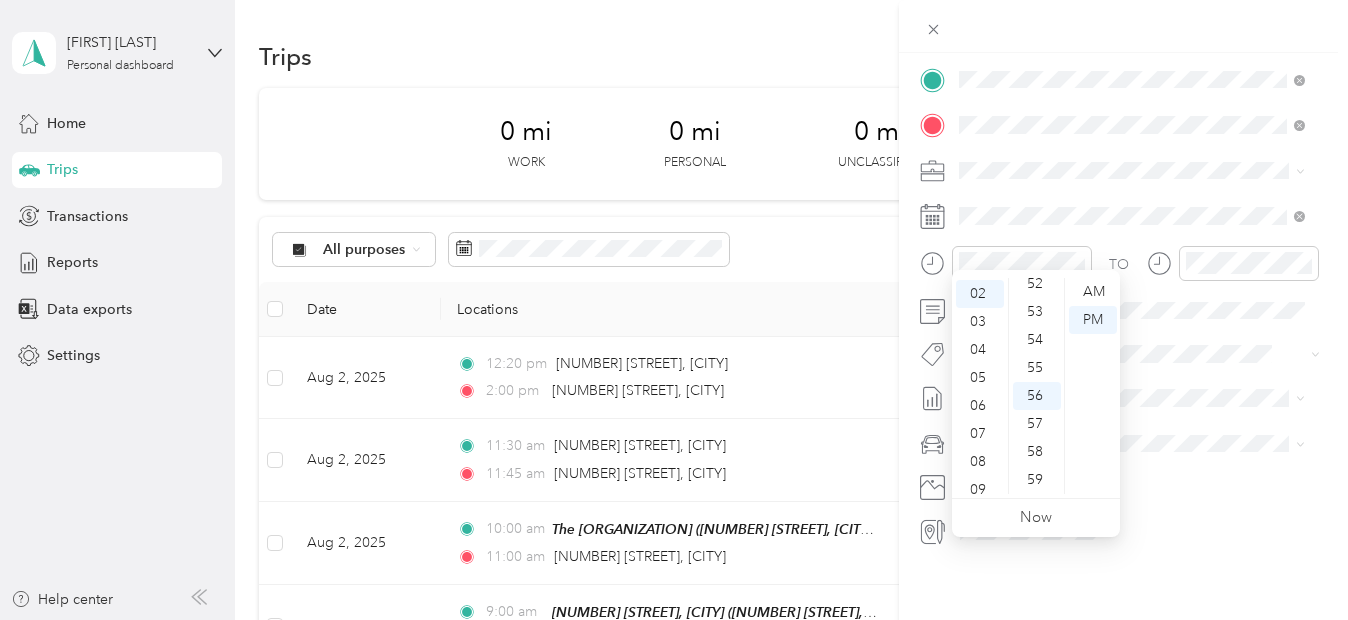 scroll, scrollTop: 56, scrollLeft: 0, axis: vertical 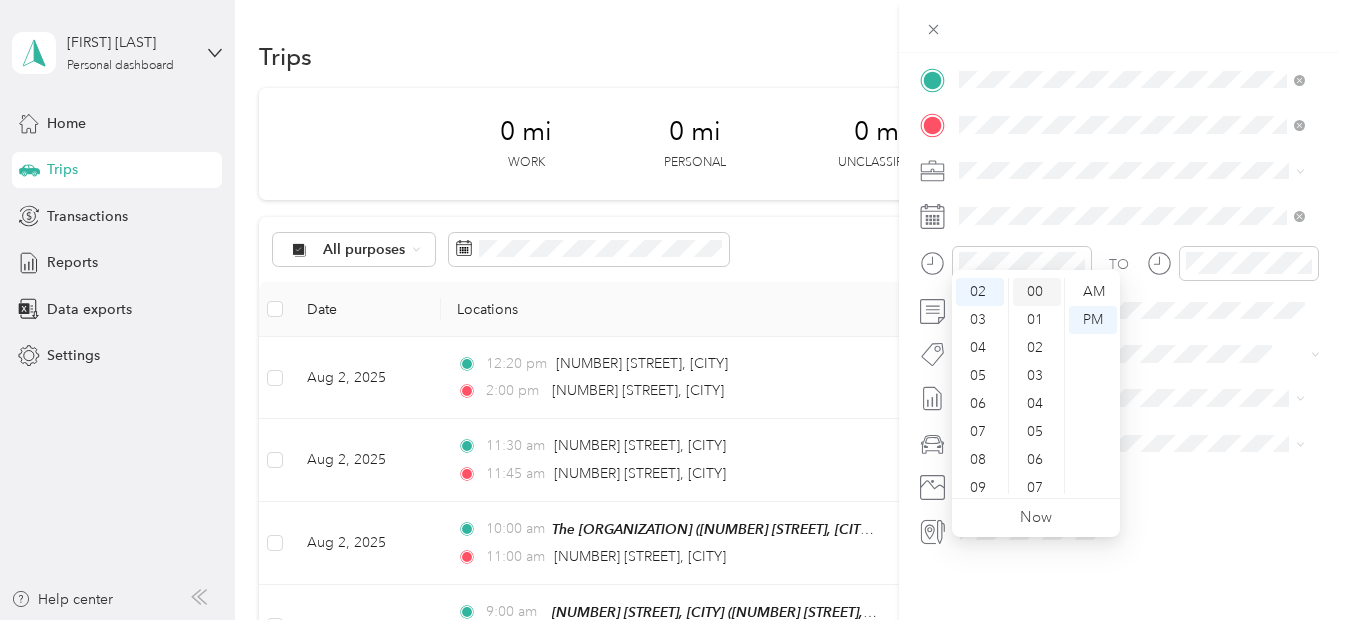 click on "00" at bounding box center (1037, 292) 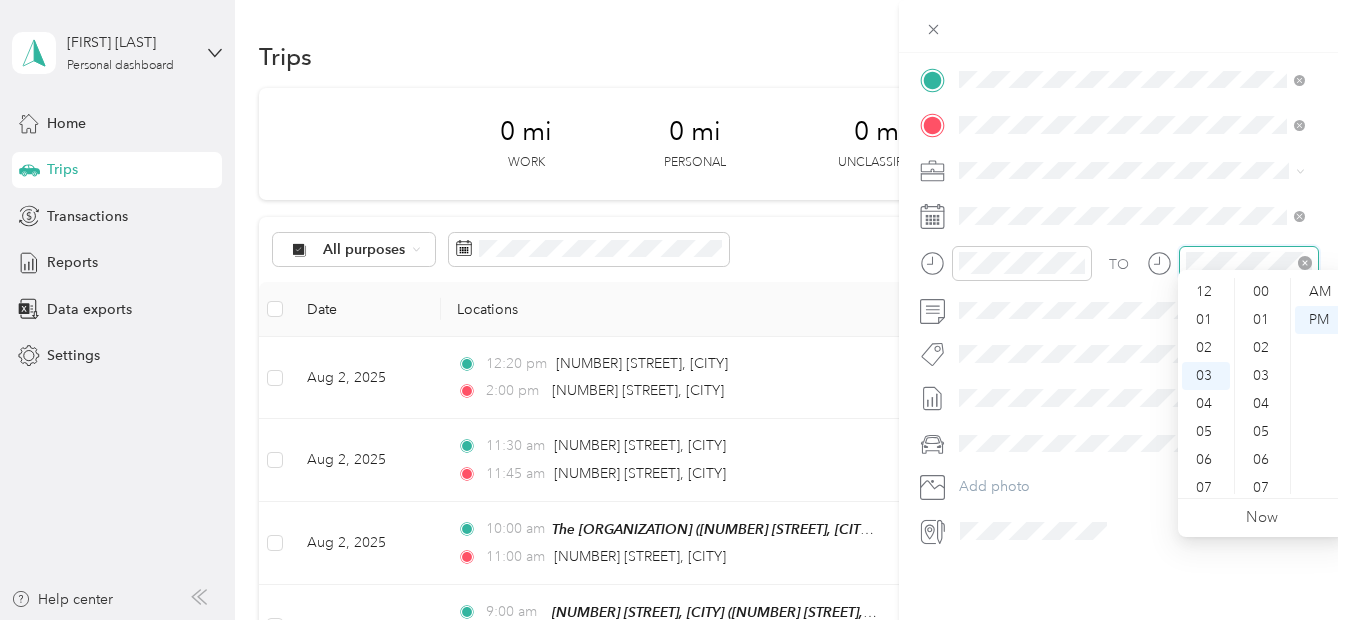 scroll, scrollTop: 84, scrollLeft: 0, axis: vertical 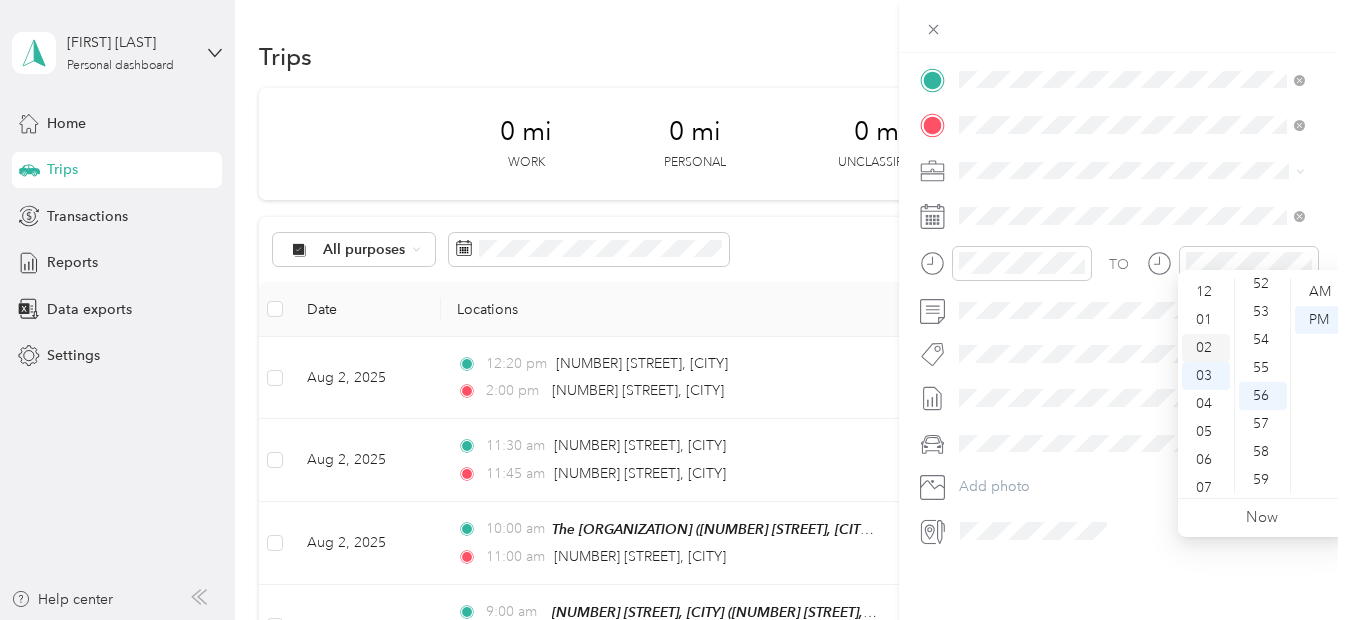 click on "02" at bounding box center (1206, 348) 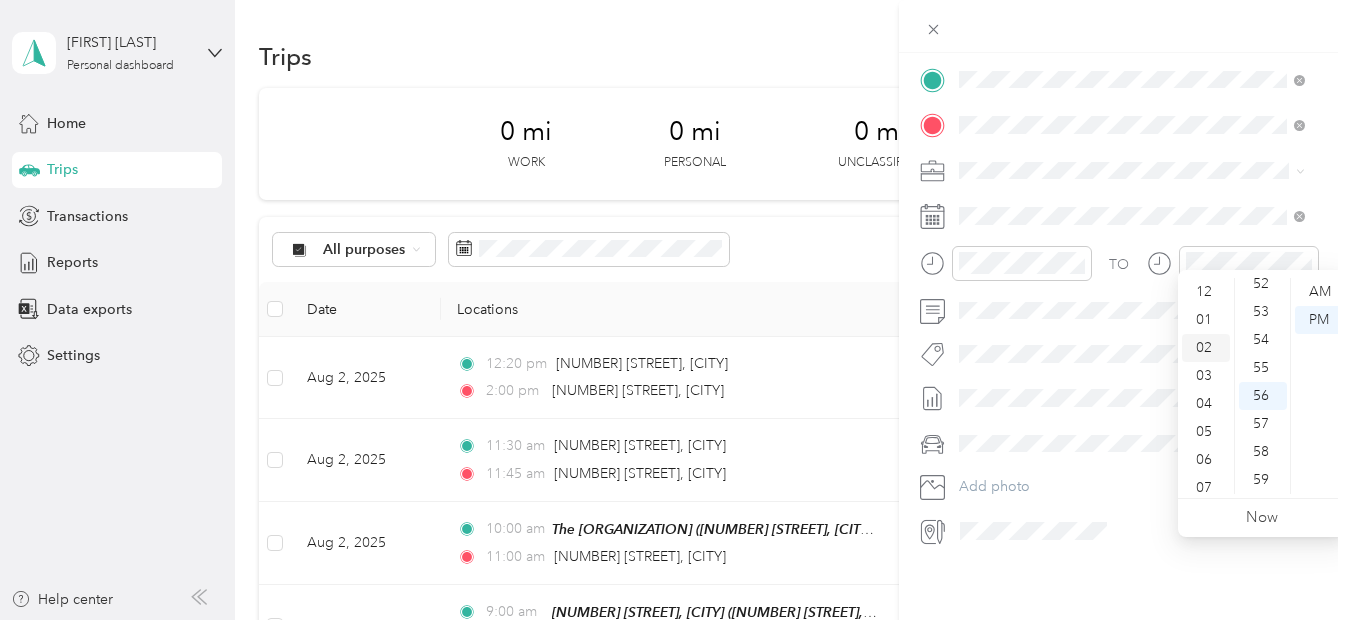 scroll, scrollTop: 56, scrollLeft: 0, axis: vertical 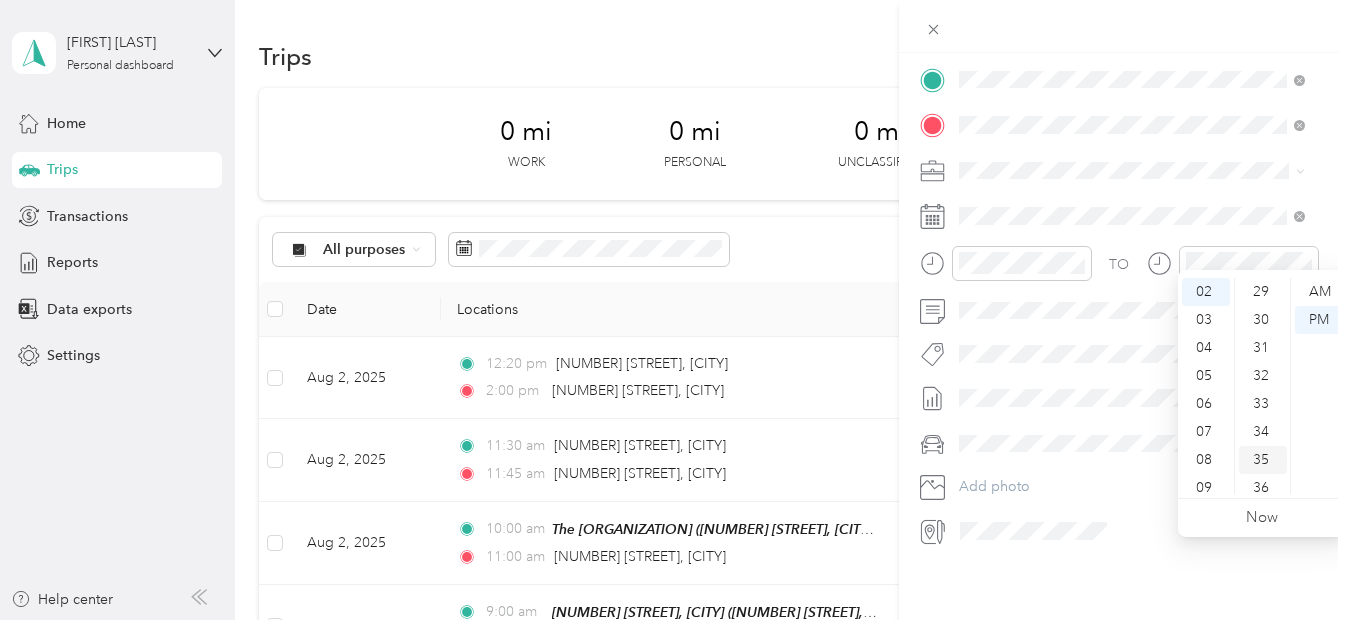 click on "35" at bounding box center (1263, 460) 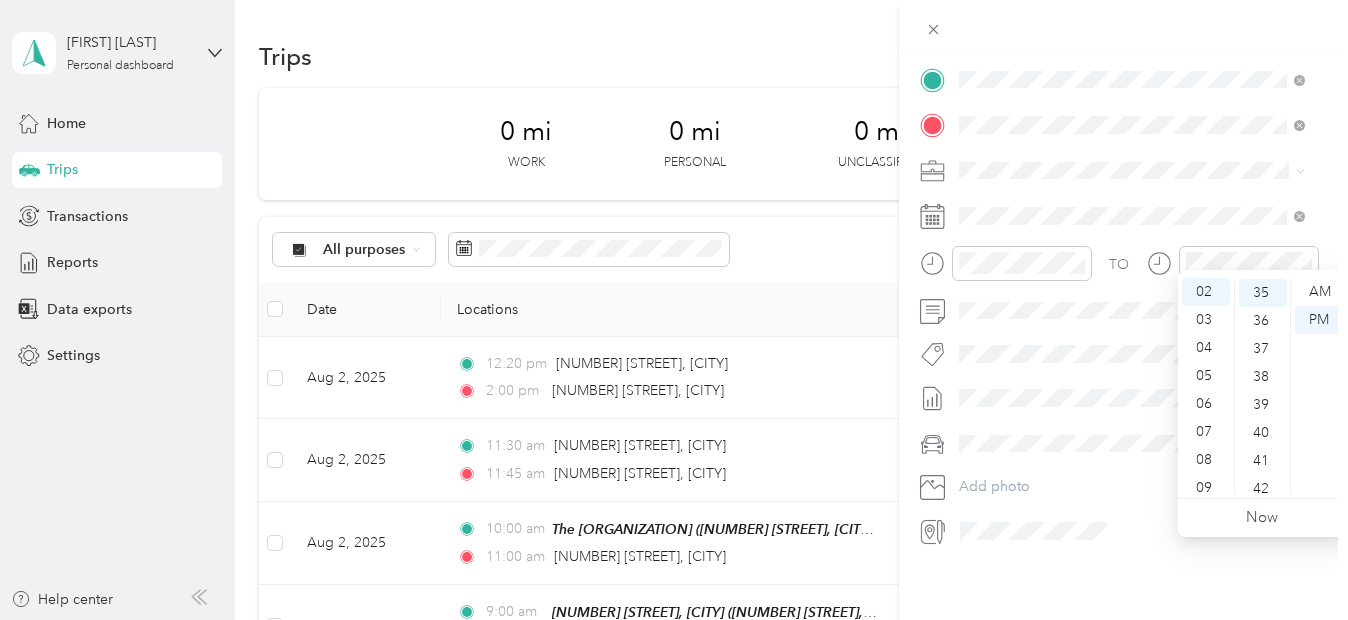 scroll, scrollTop: 980, scrollLeft: 0, axis: vertical 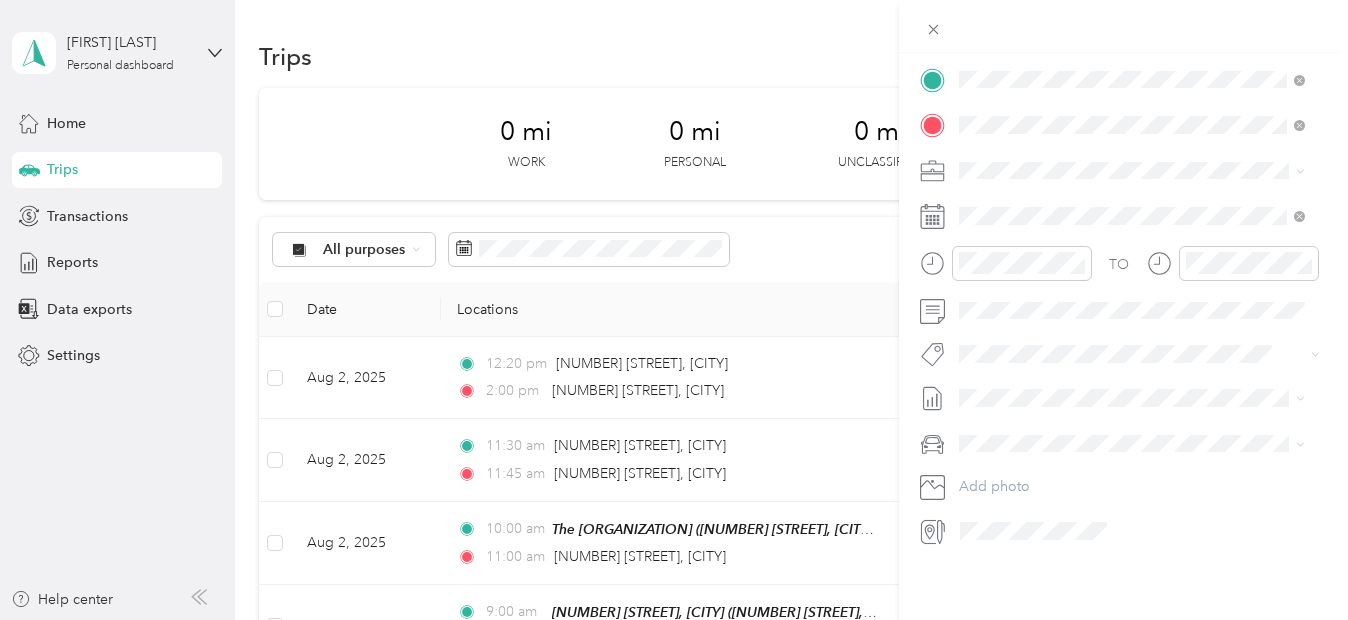 click at bounding box center [1123, 26] 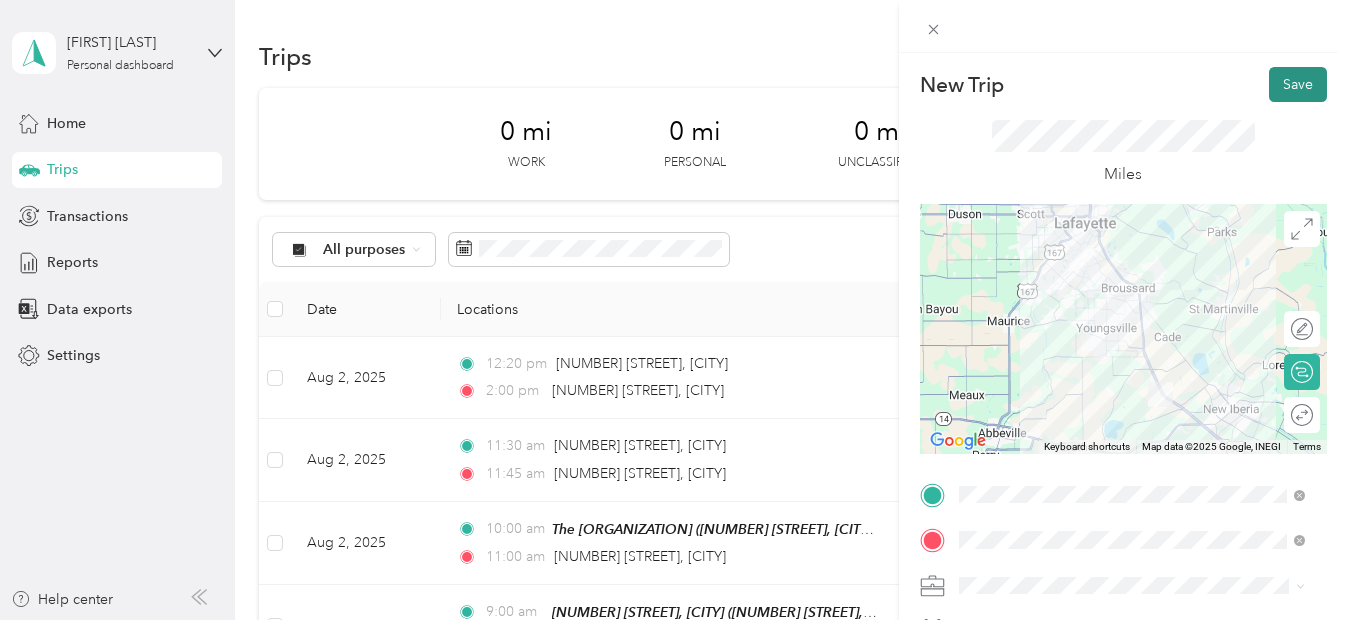 click on "Save" at bounding box center (1298, 84) 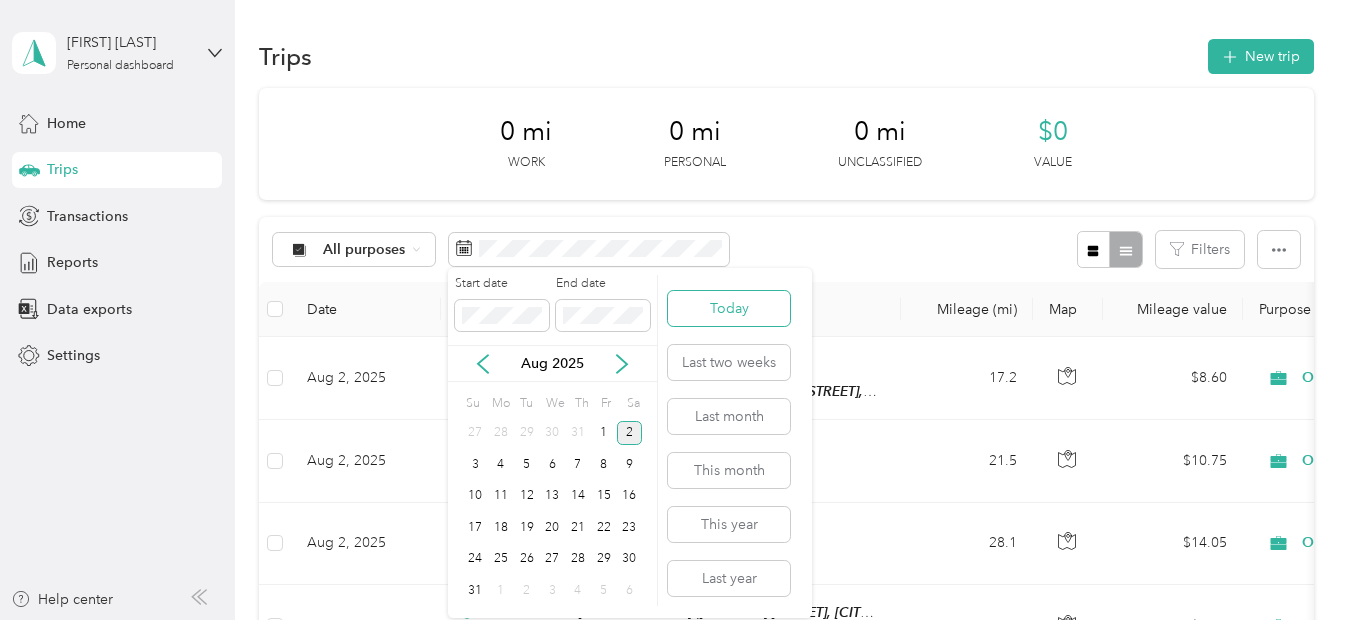 click on "Today" at bounding box center (729, 308) 